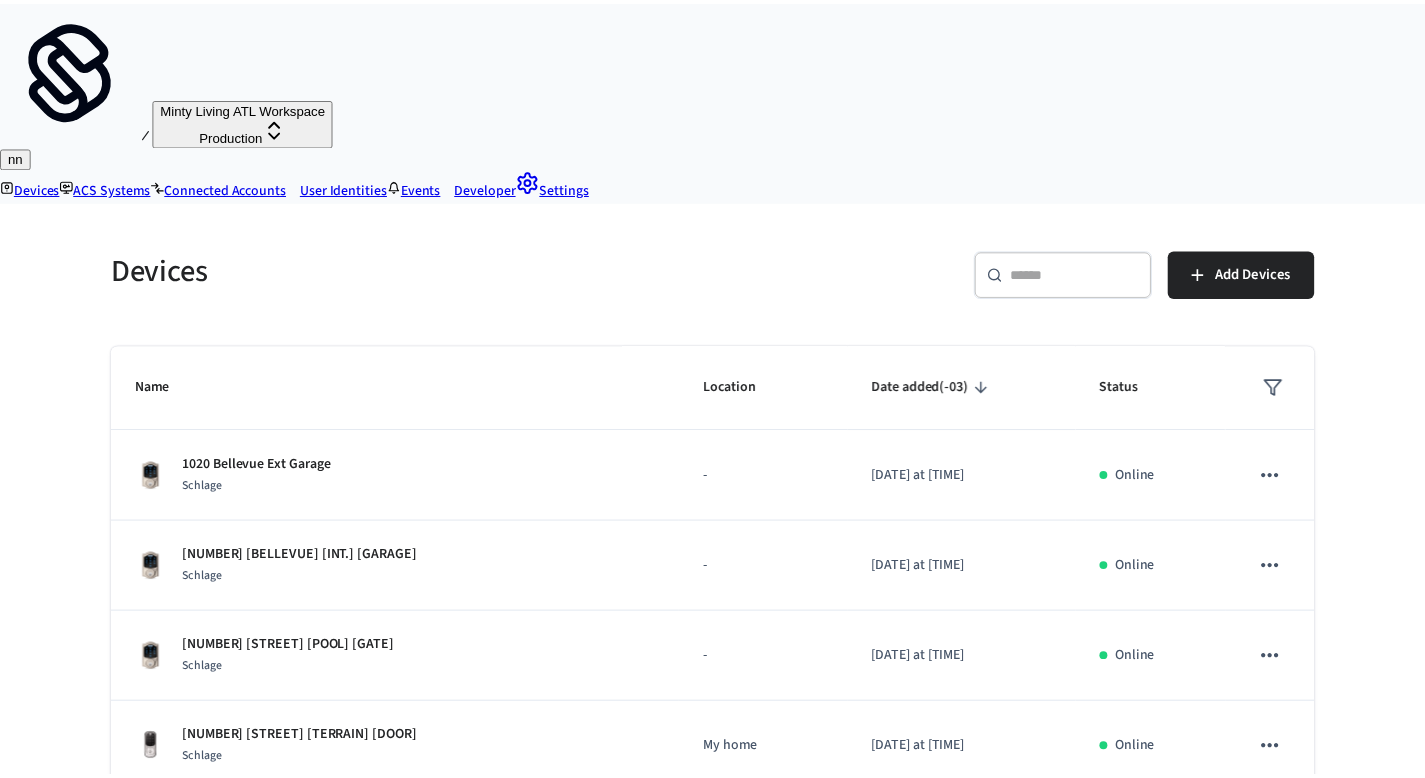 scroll, scrollTop: 0, scrollLeft: 0, axis: both 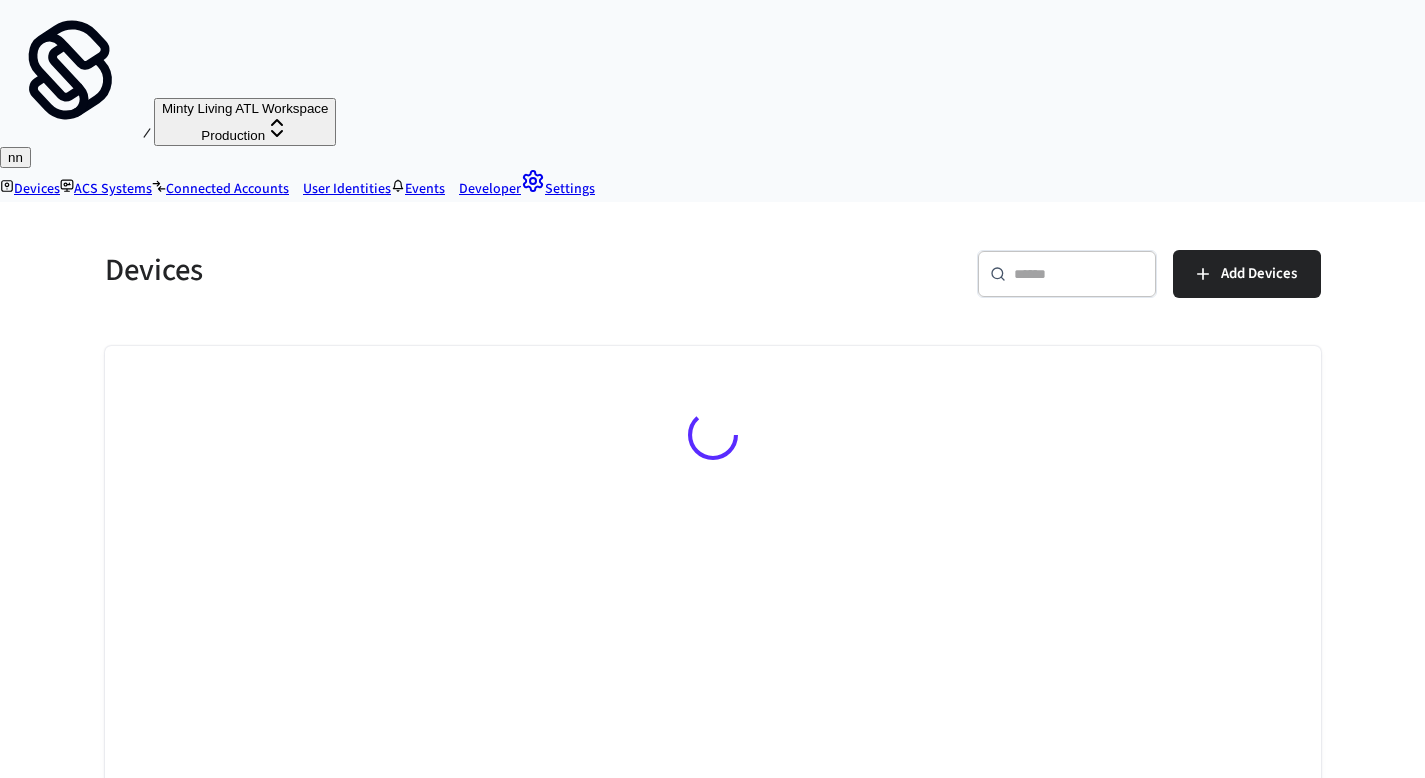 click at bounding box center (1079, 274) 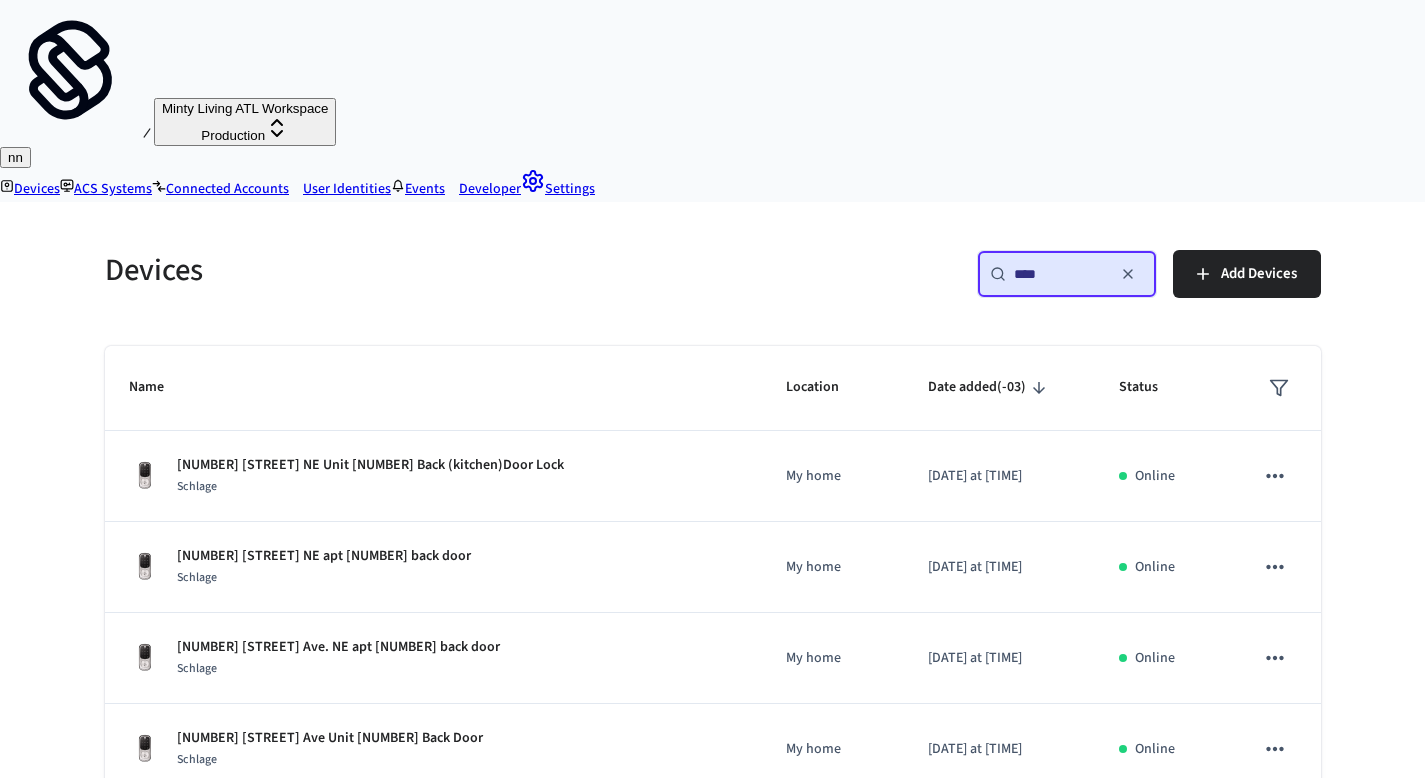 type on "***" 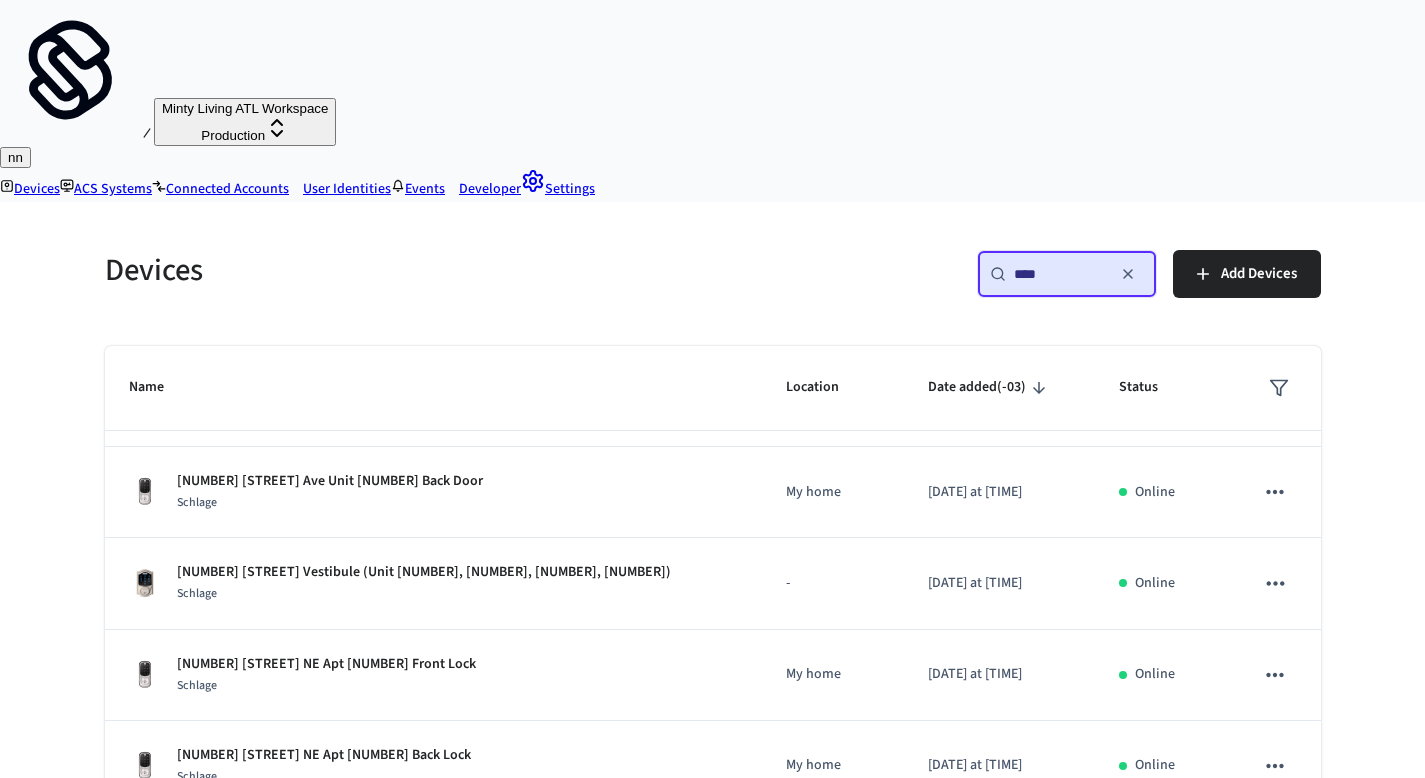 scroll, scrollTop: 548, scrollLeft: 0, axis: vertical 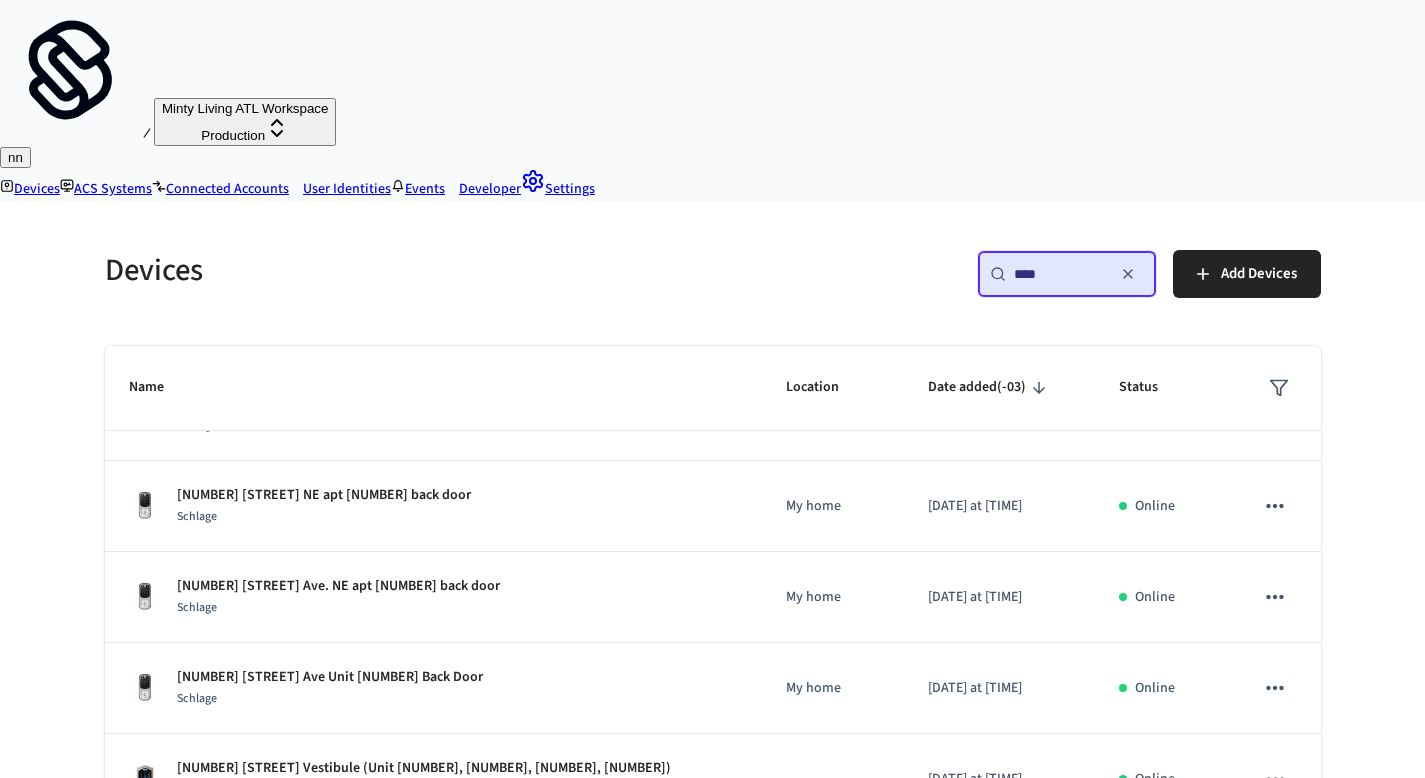 click on "[NUMBER] [STREET] Vestibule (Unit [NUMBER], [NUMBER], [NUMBER], [NUMBER])" at bounding box center (370, 404) 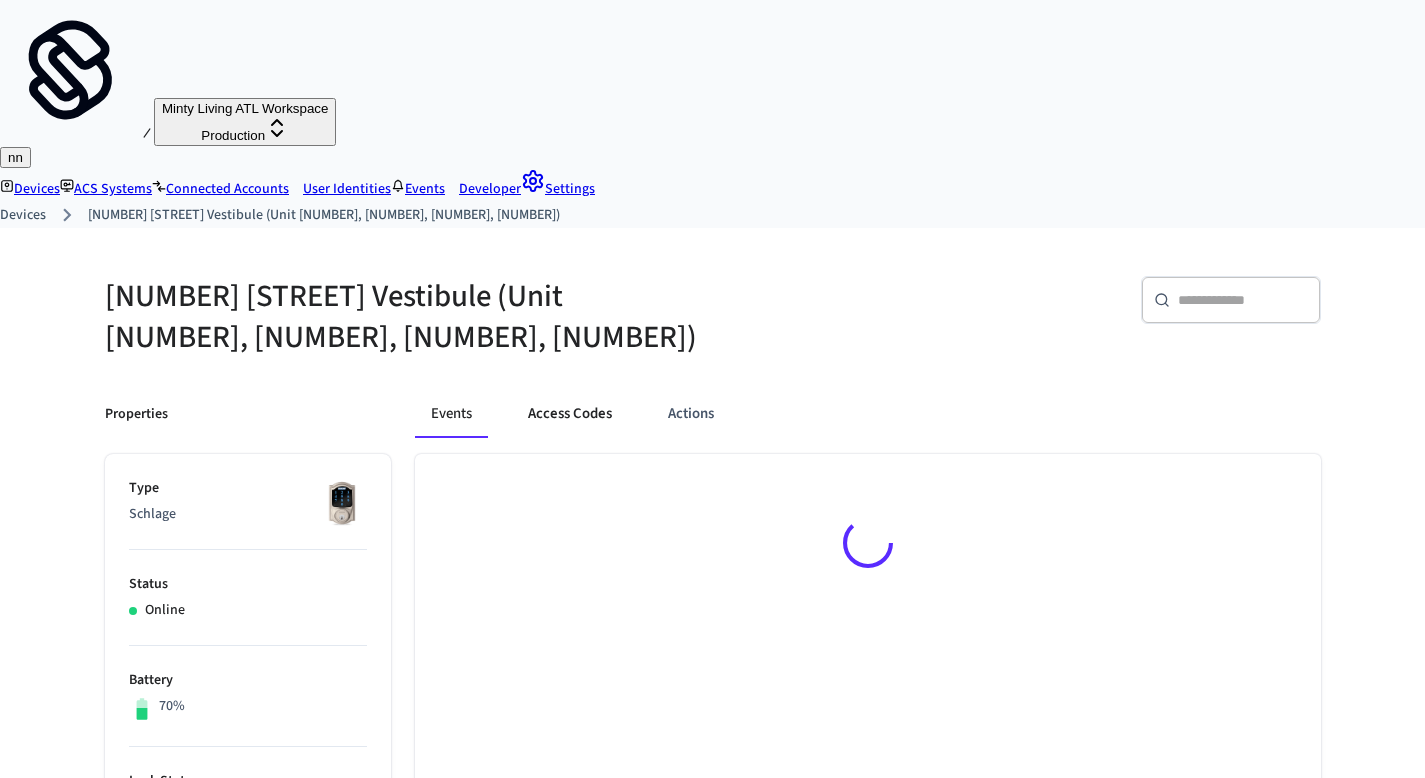click on "Access Codes" at bounding box center (570, 414) 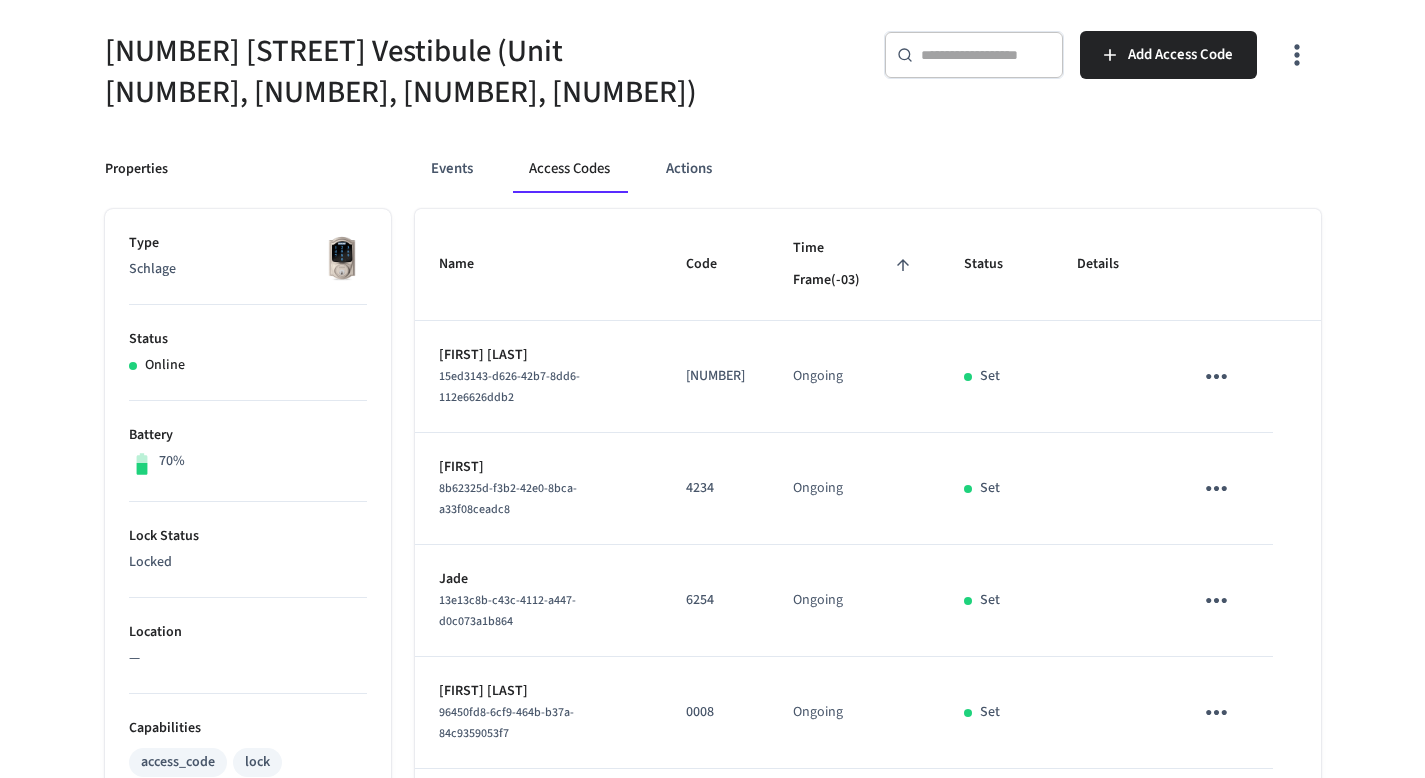 scroll, scrollTop: 82, scrollLeft: 0, axis: vertical 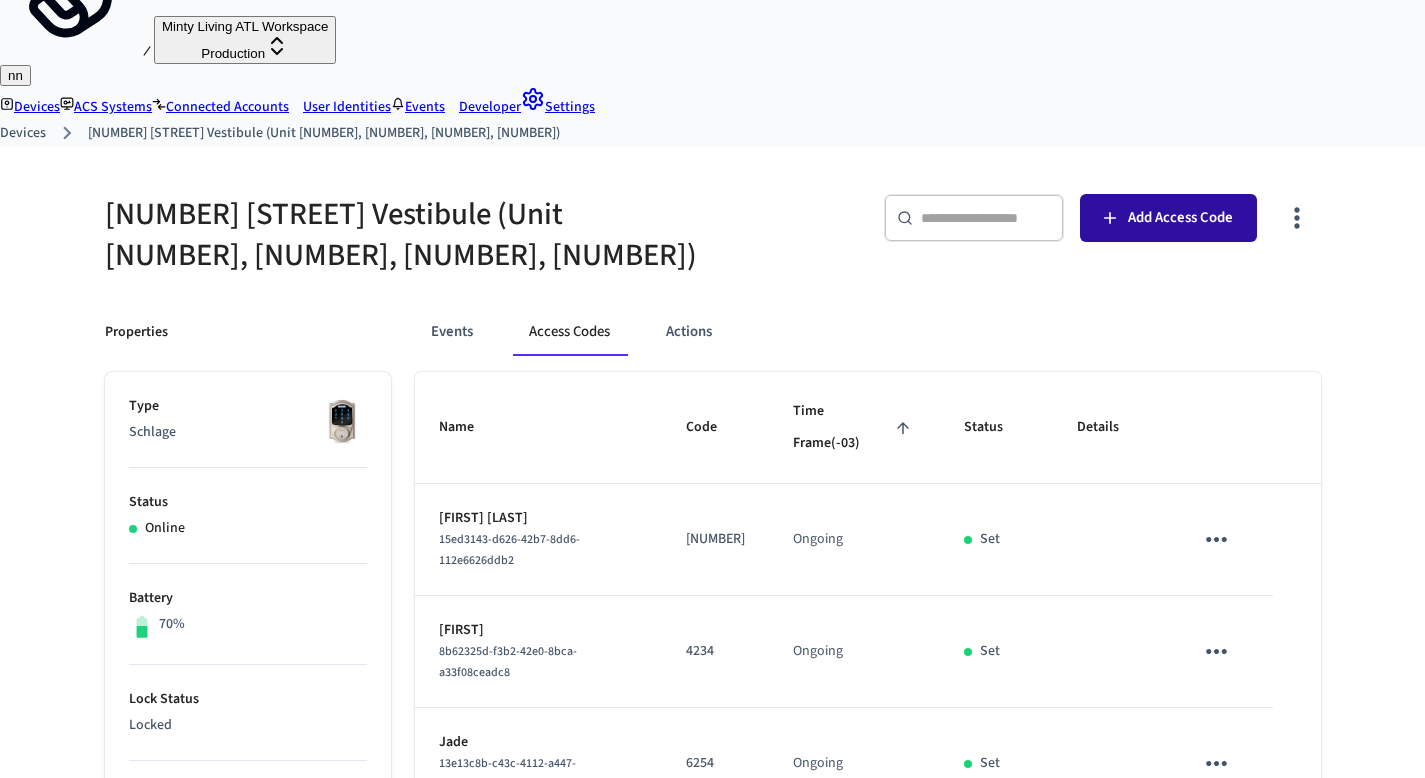 click on "Add Access Code" at bounding box center (1180, 218) 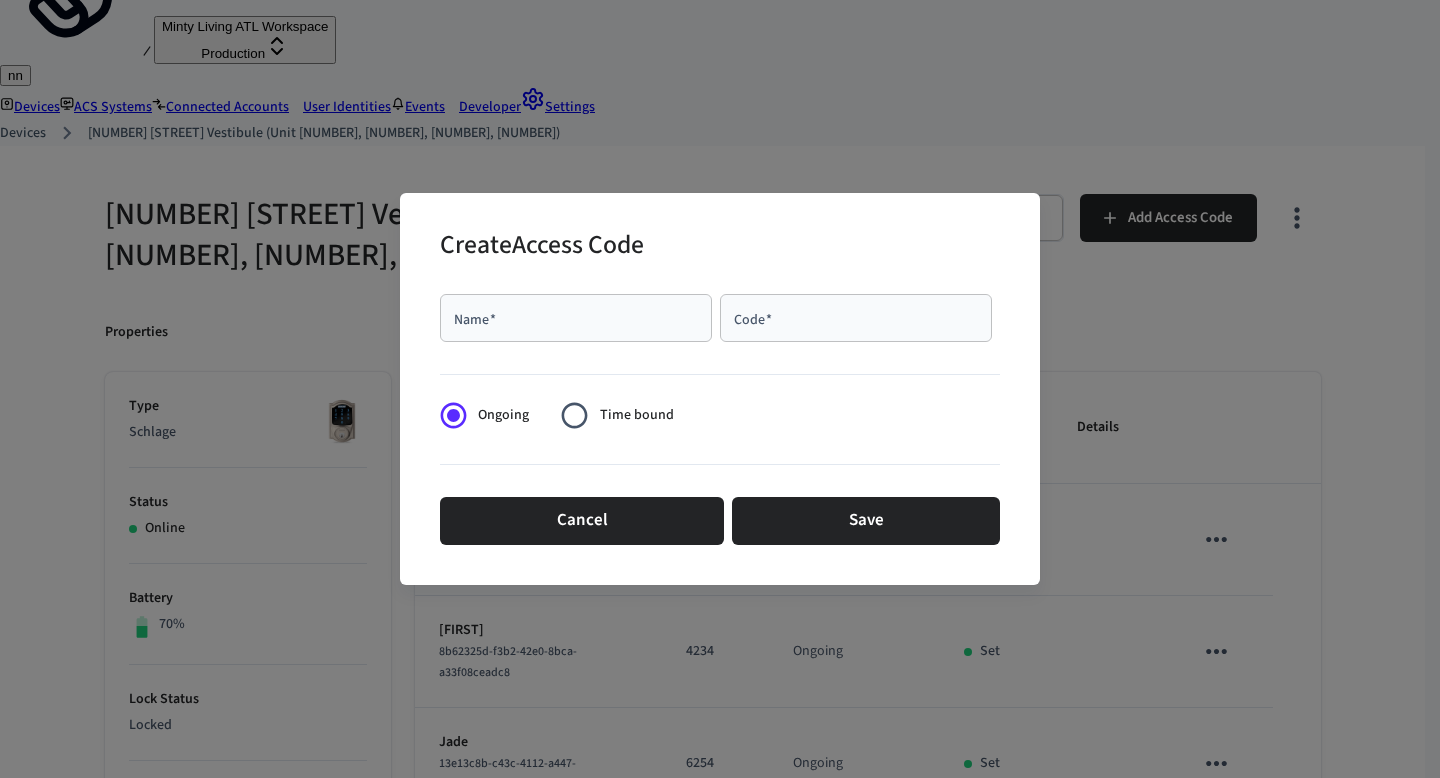 click on "Name *" at bounding box center (576, 318) 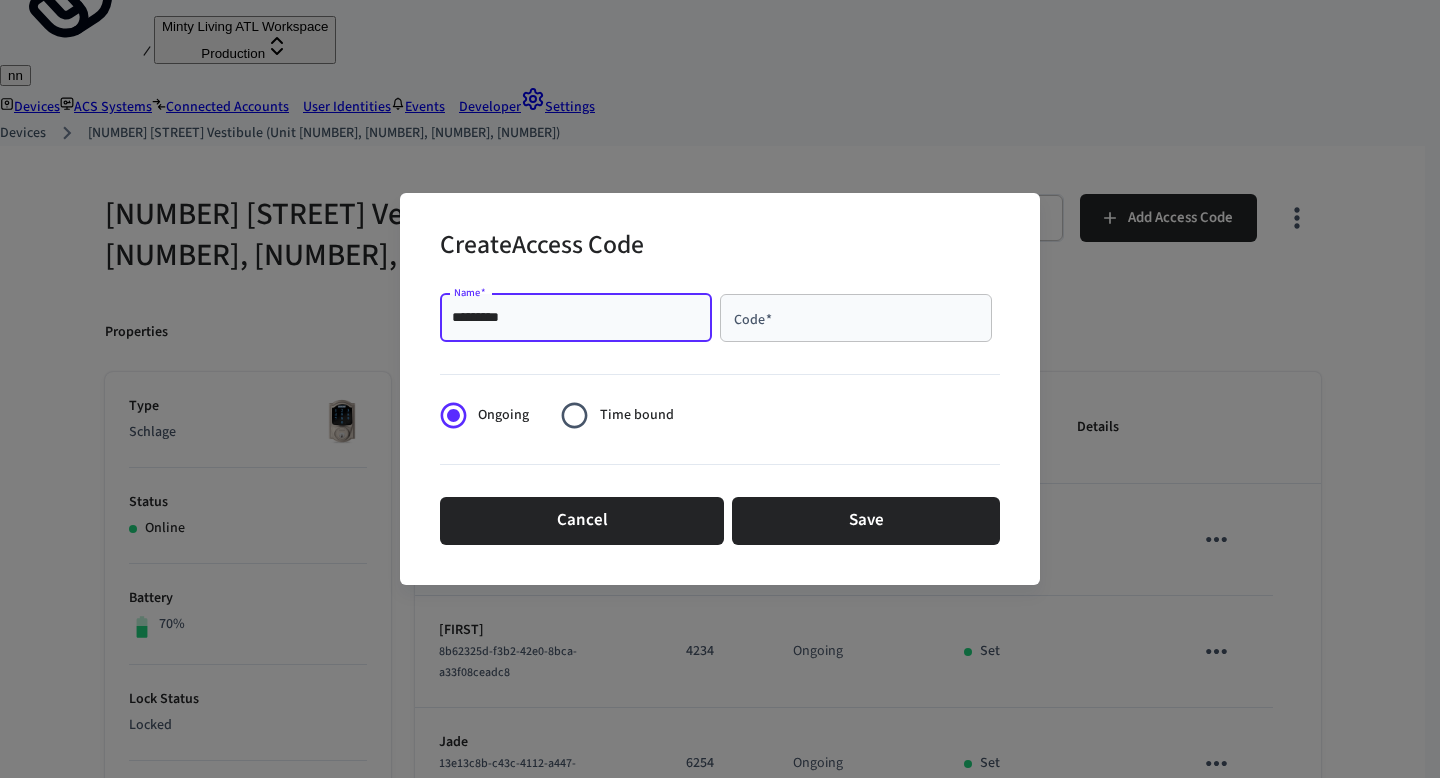 type on "*********" 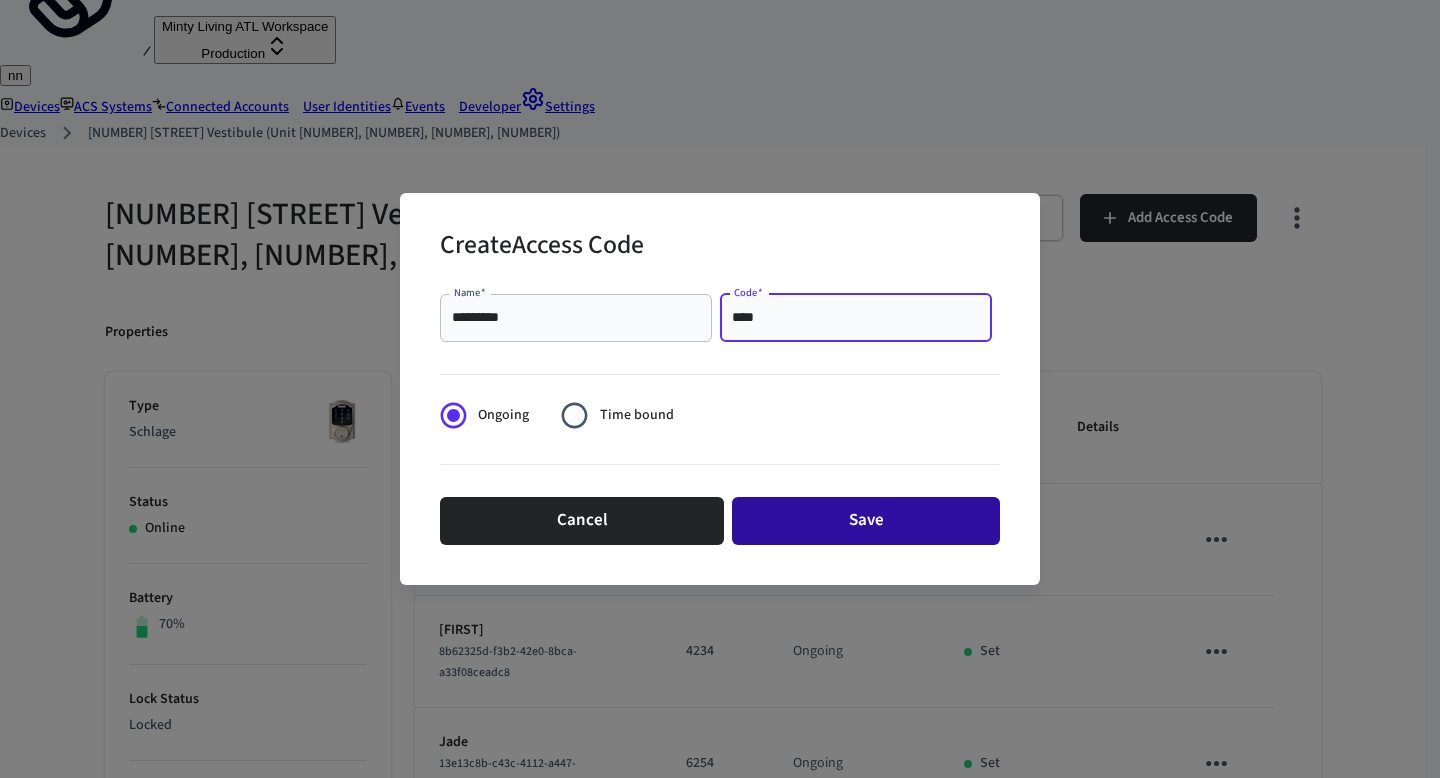 type on "****" 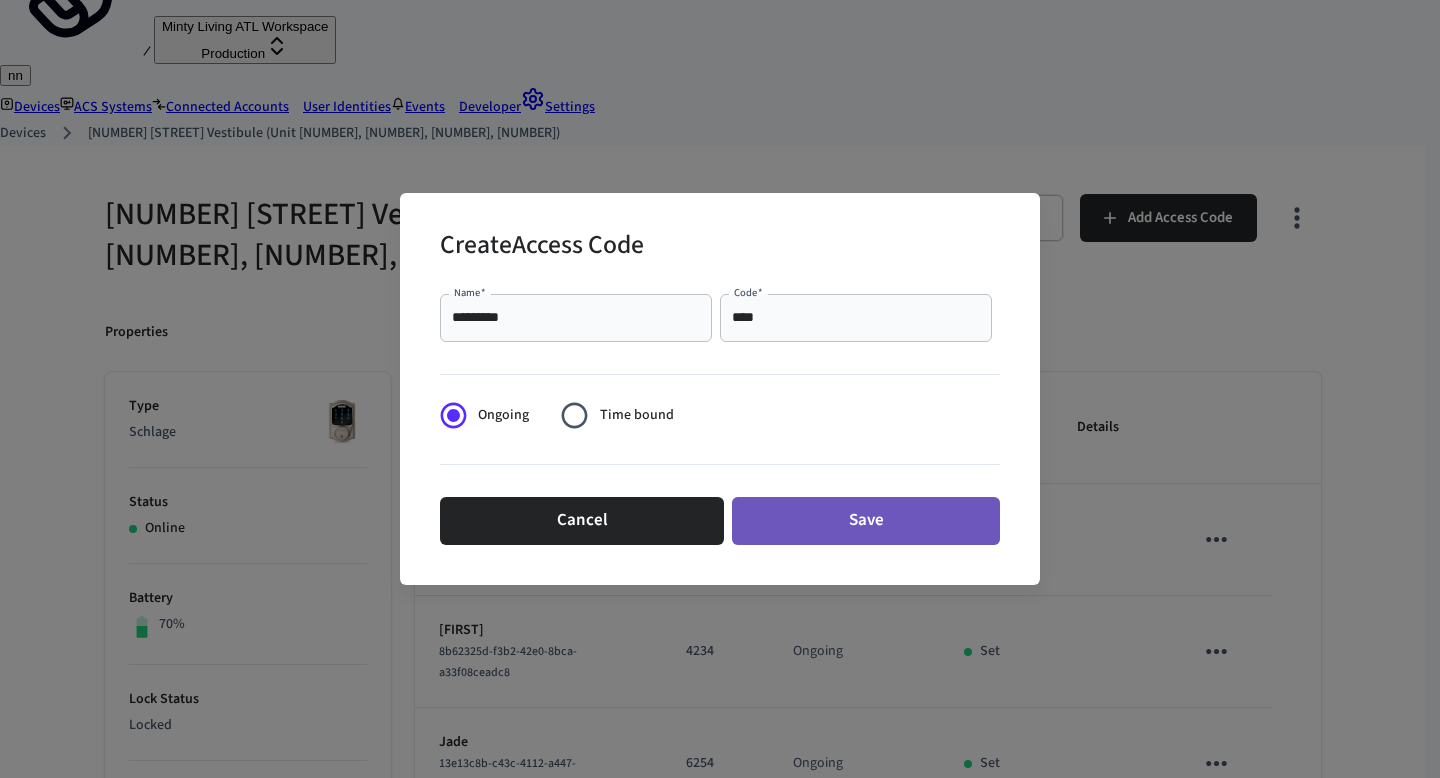 click on "Save" at bounding box center [866, 521] 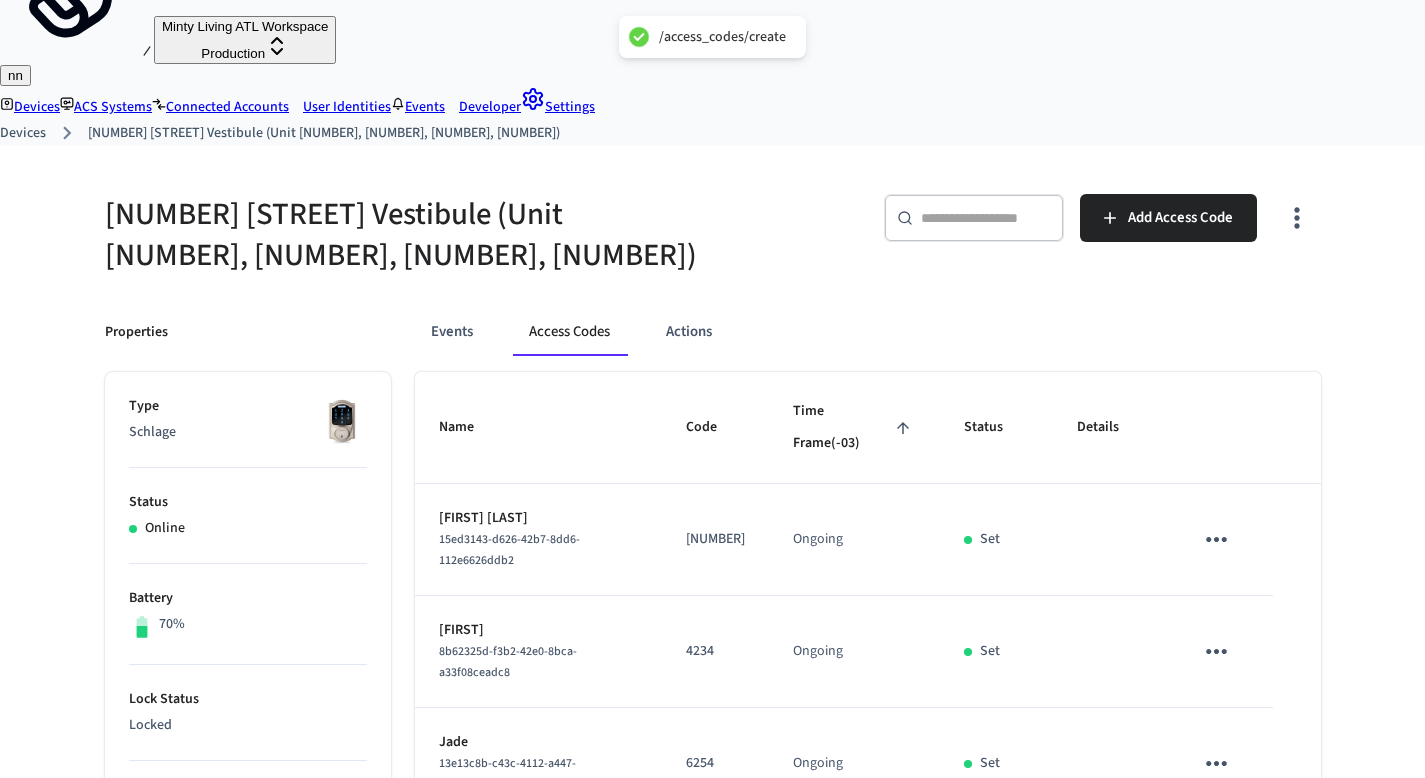 click on "Devices" at bounding box center (23, 133) 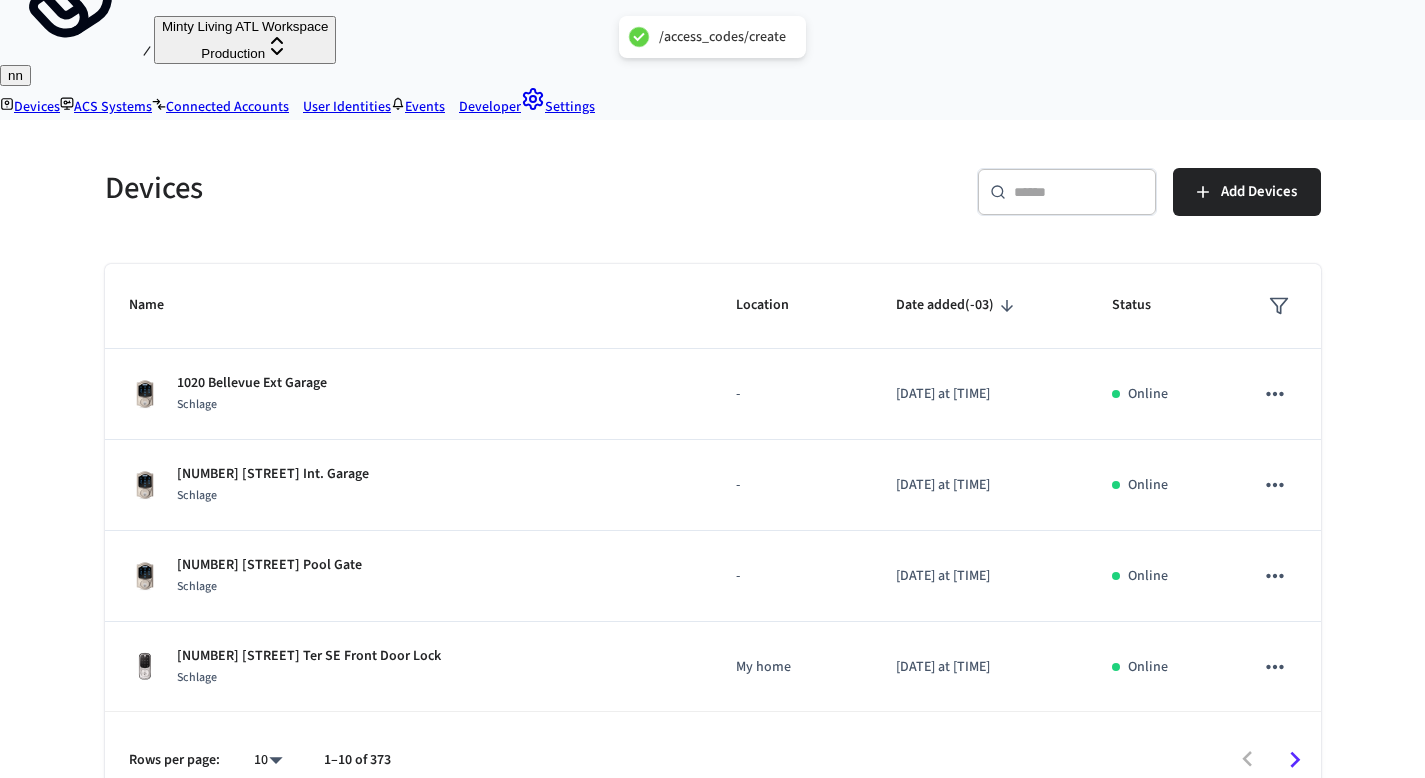 scroll, scrollTop: 0, scrollLeft: 0, axis: both 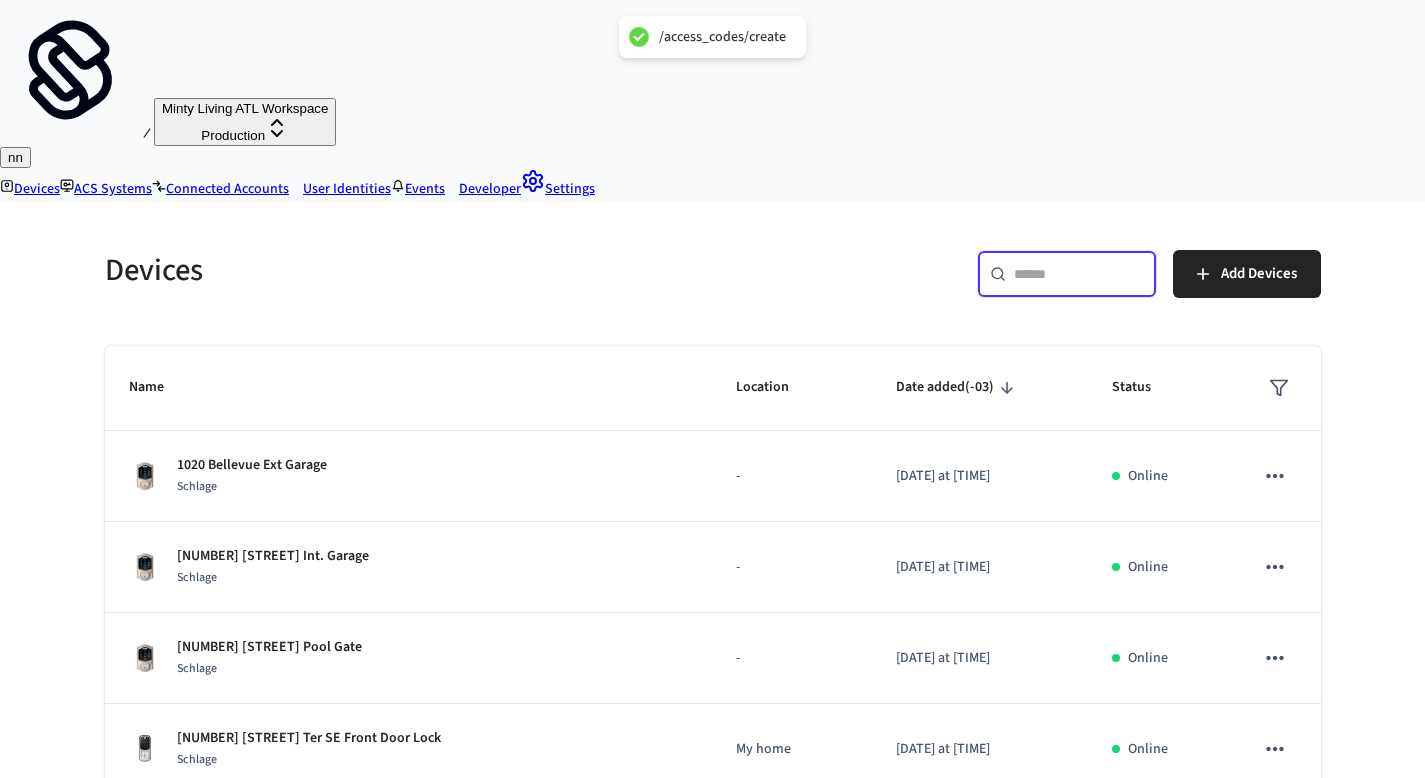 click at bounding box center (1079, 274) 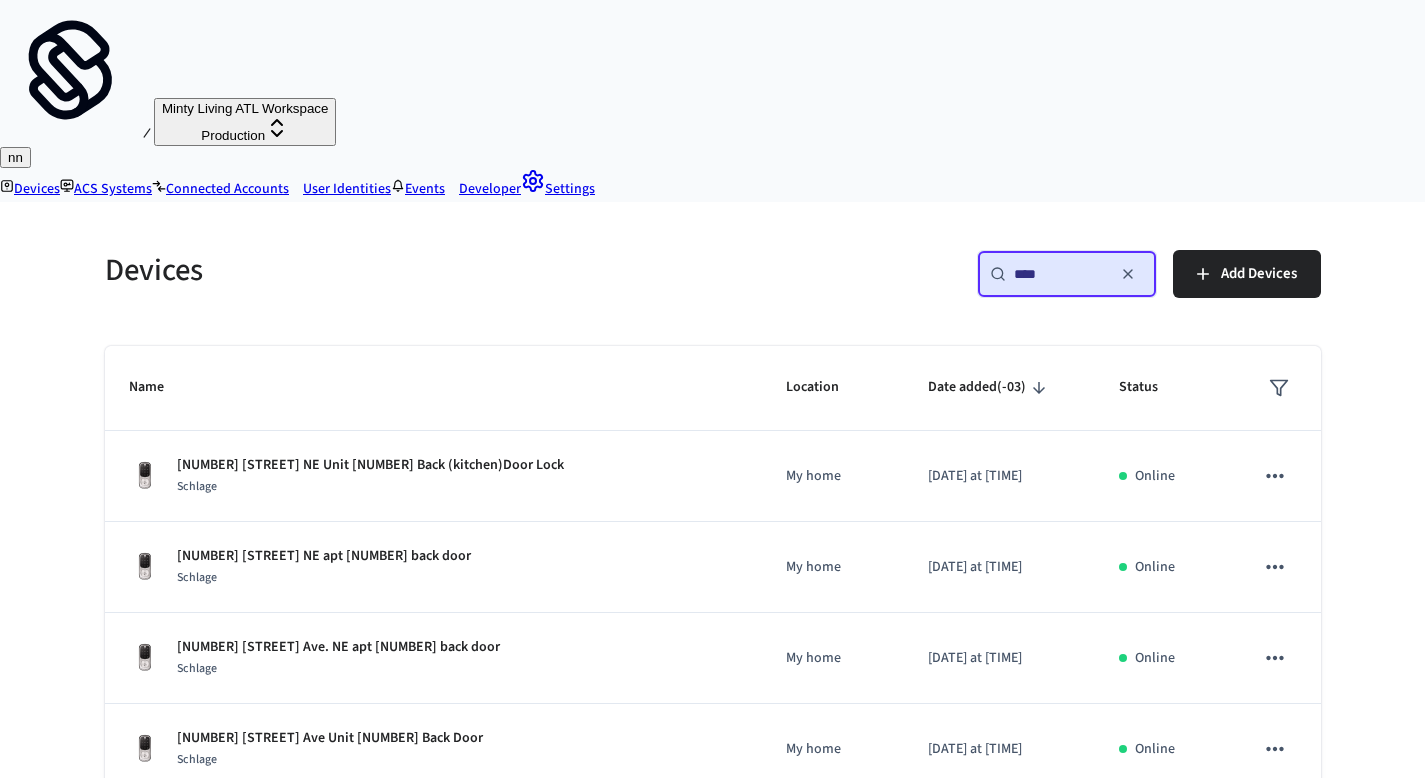 type on "***" 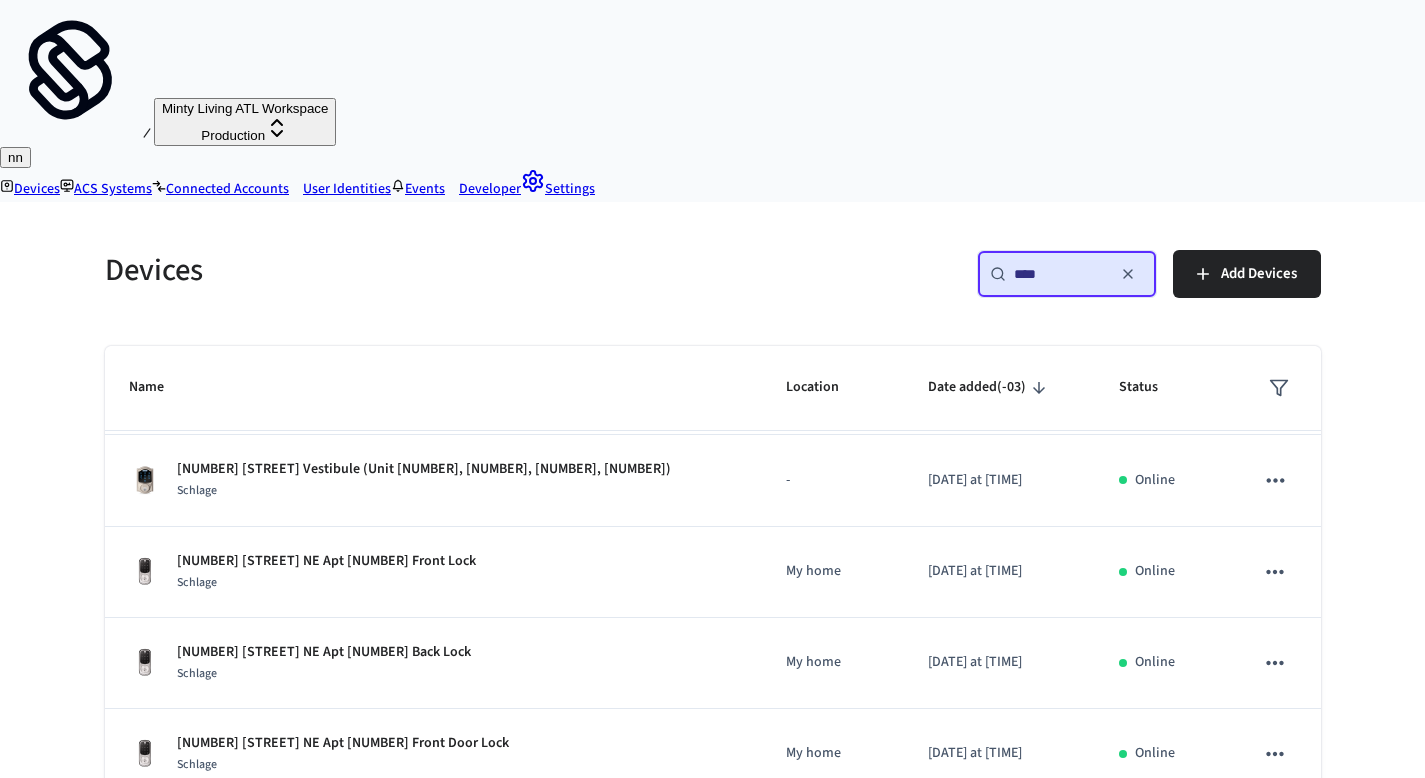 scroll, scrollTop: 394, scrollLeft: 0, axis: vertical 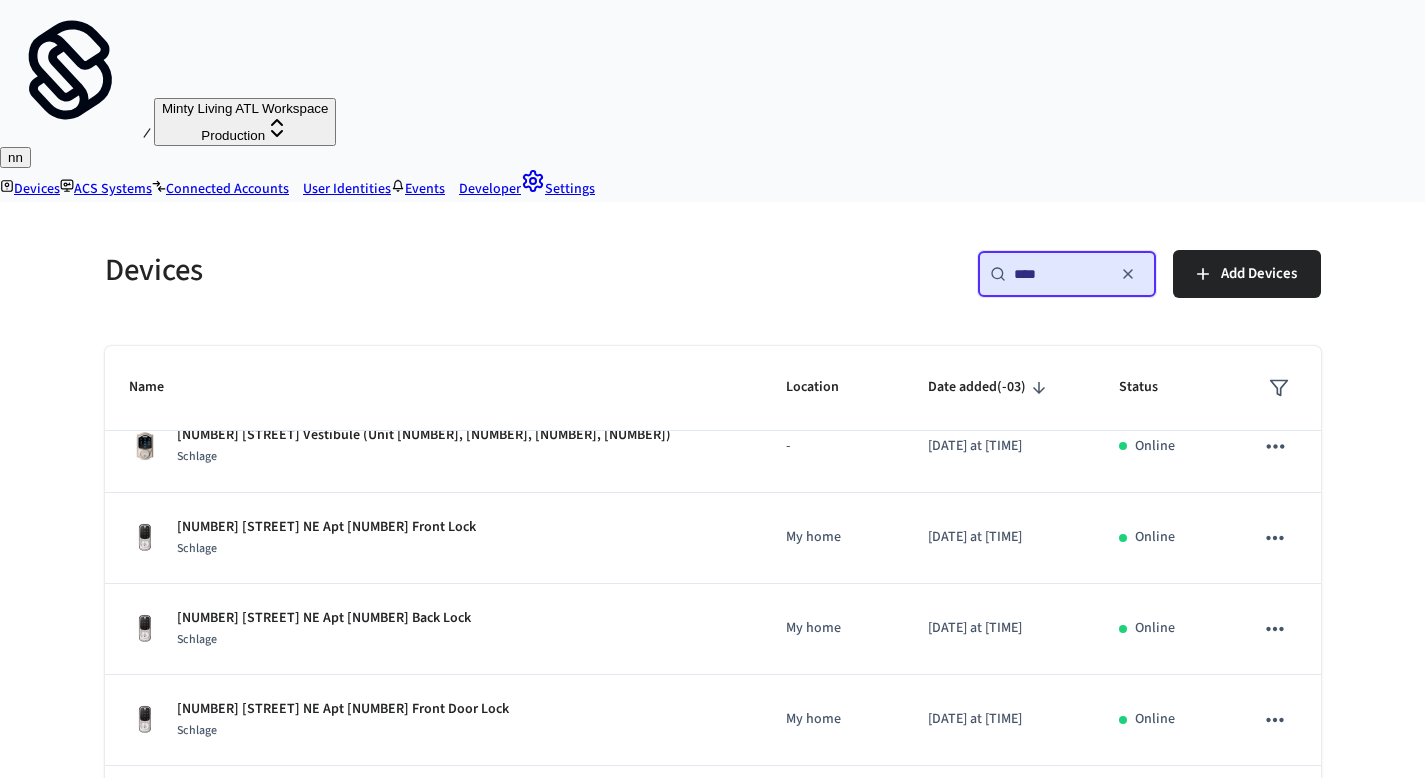 click on "[NUMBER] [STREET] NE Apt [NUMBER] Front Lock" at bounding box center [370, 71] 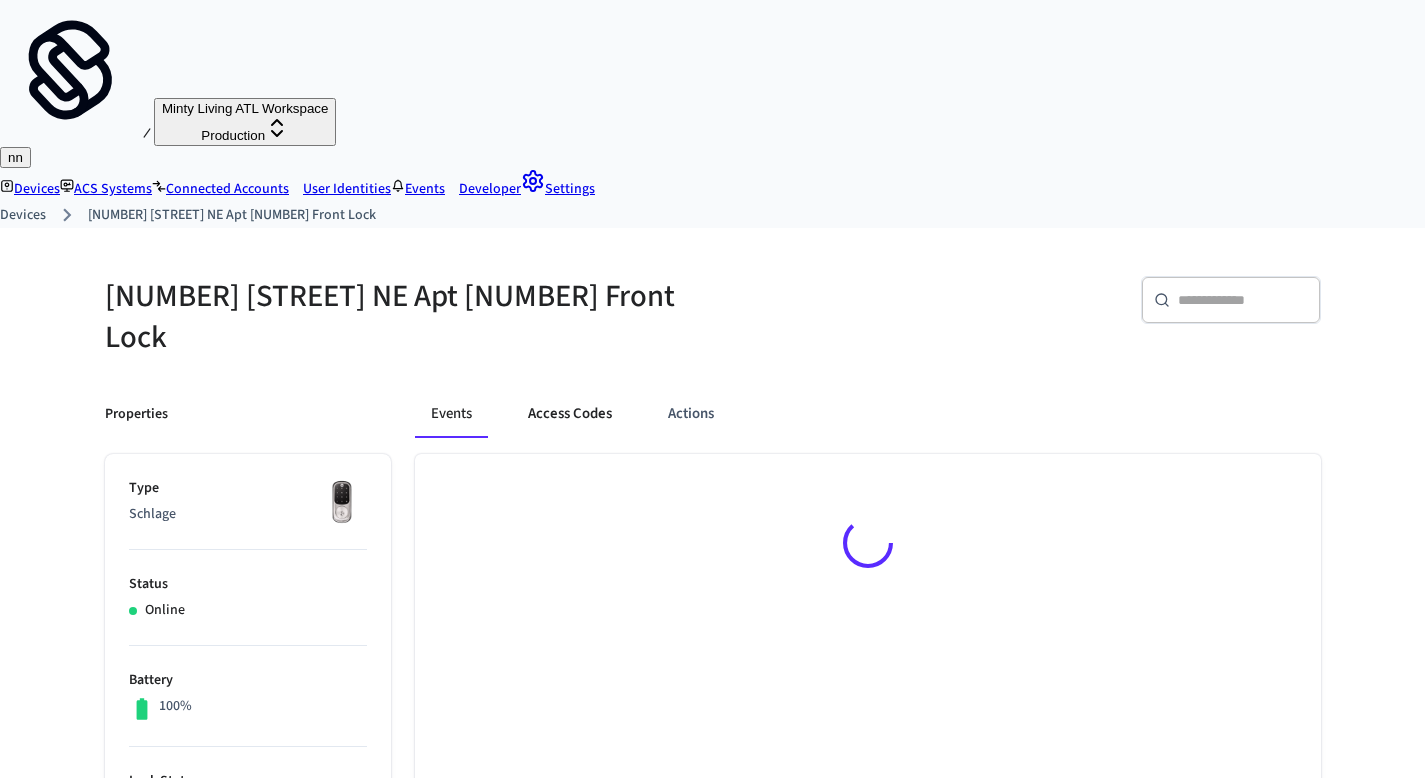 click on "Access Codes" at bounding box center (570, 414) 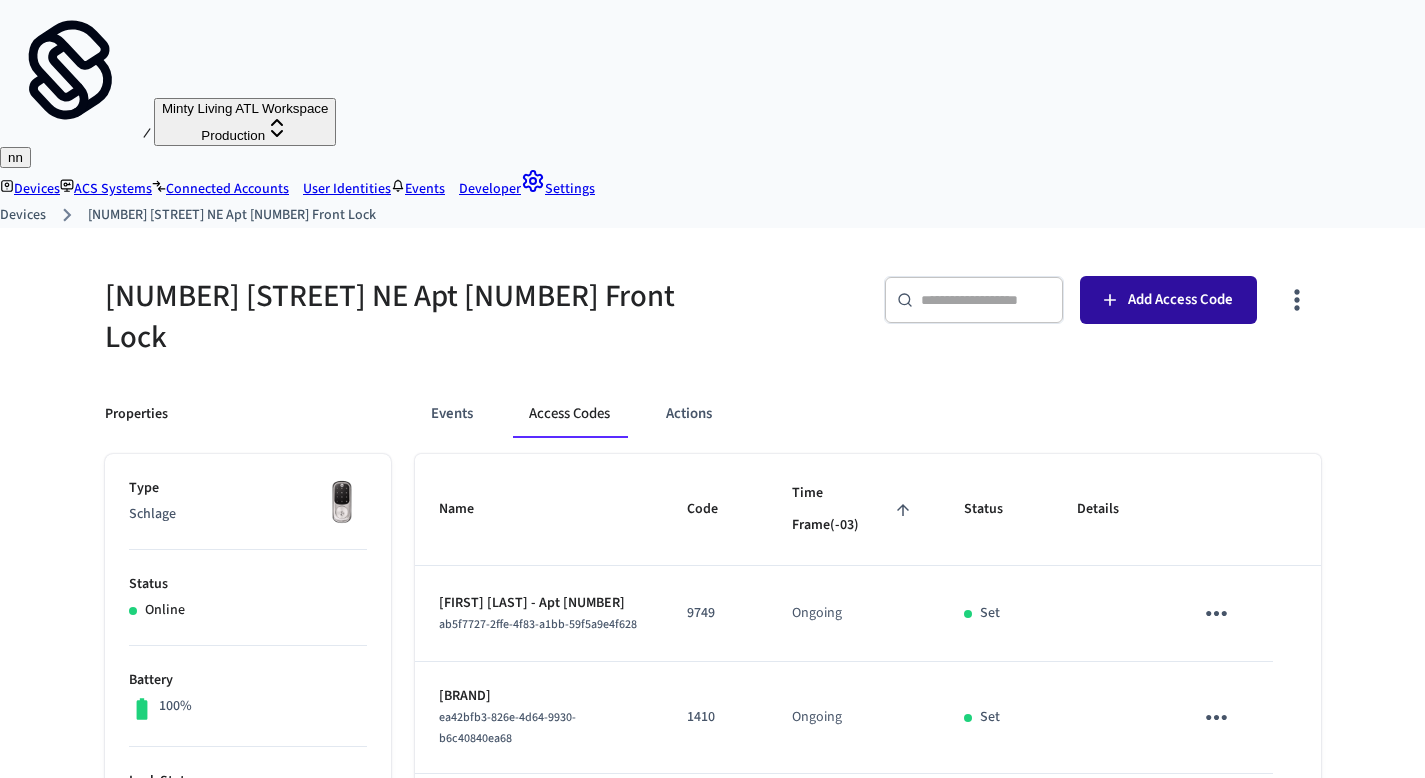 click on "Add Access Code" at bounding box center (1168, 300) 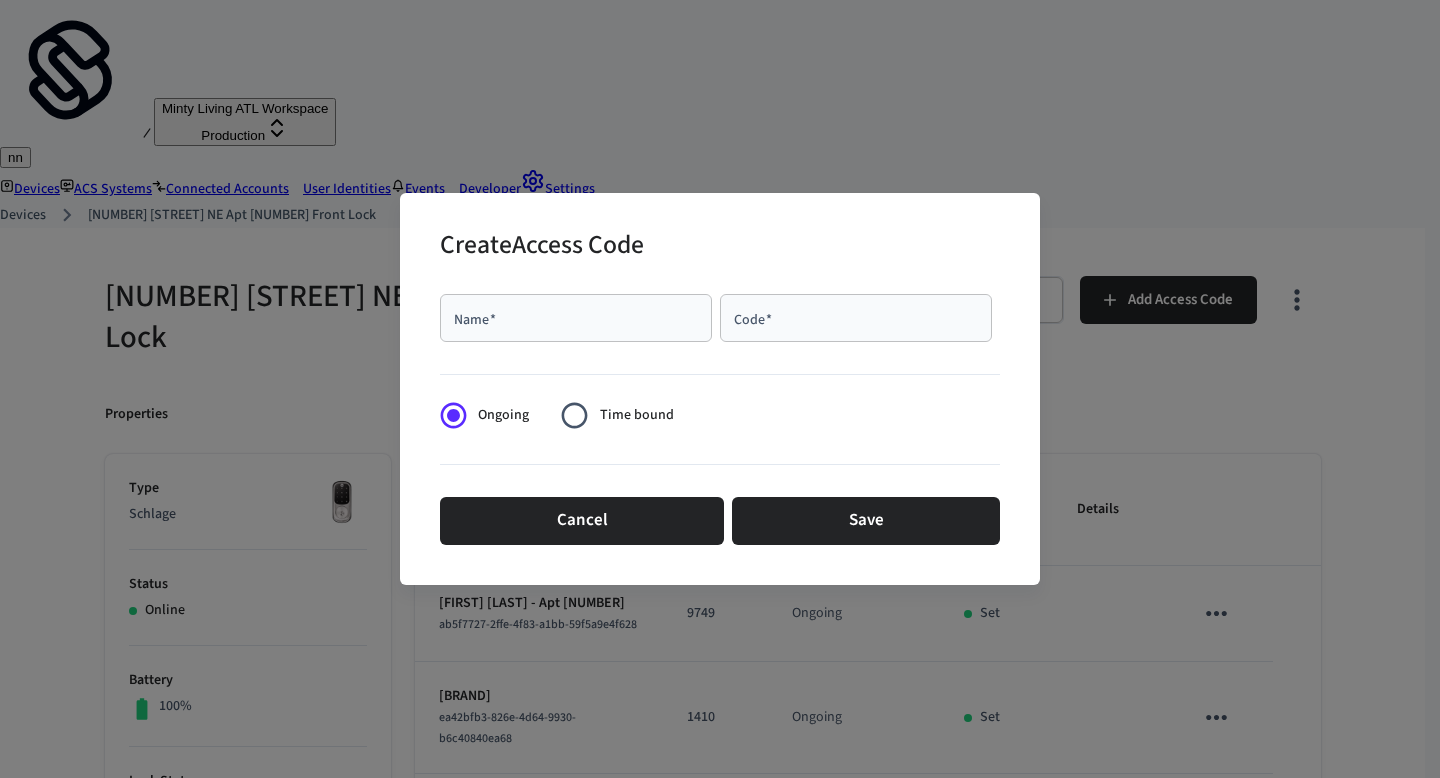 click on "Name *" at bounding box center (576, 318) 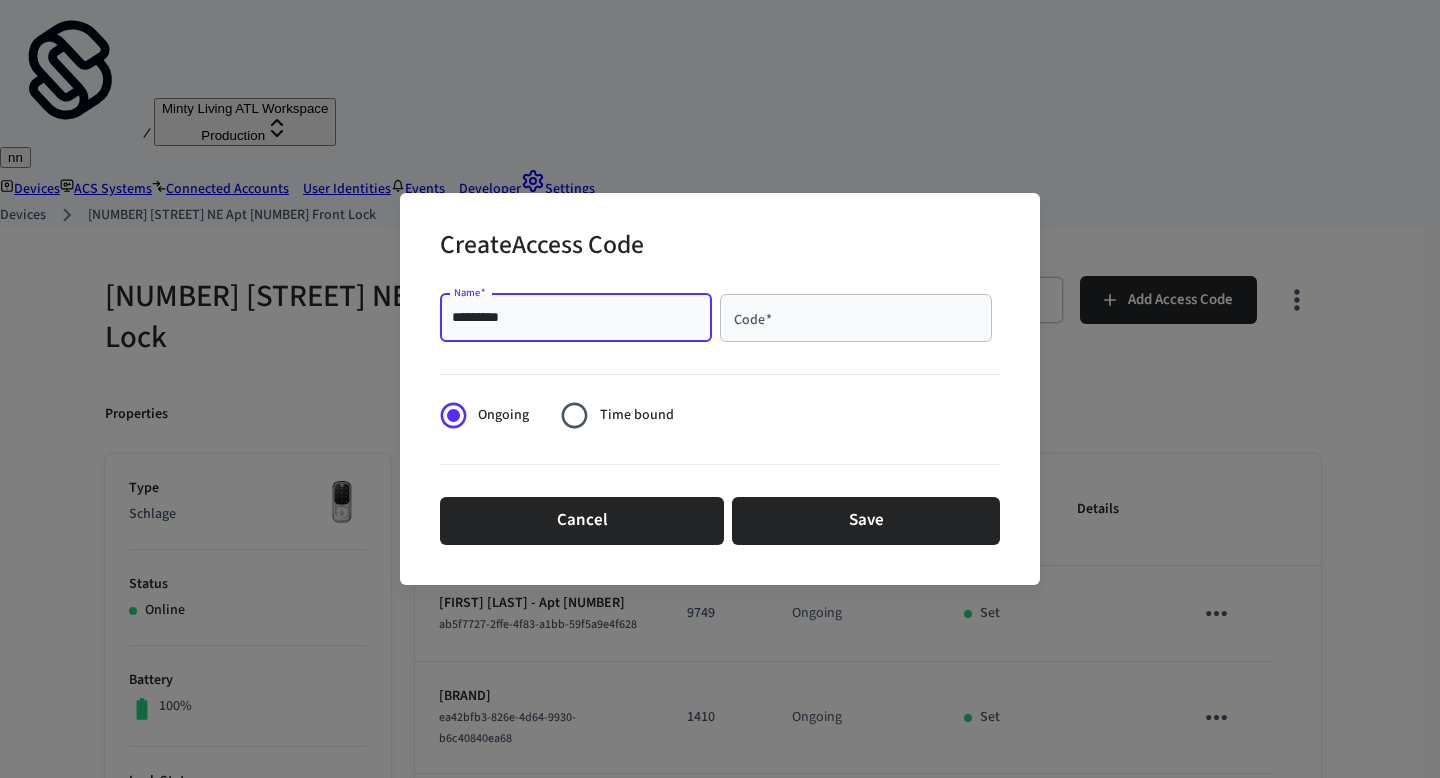 type on "*********" 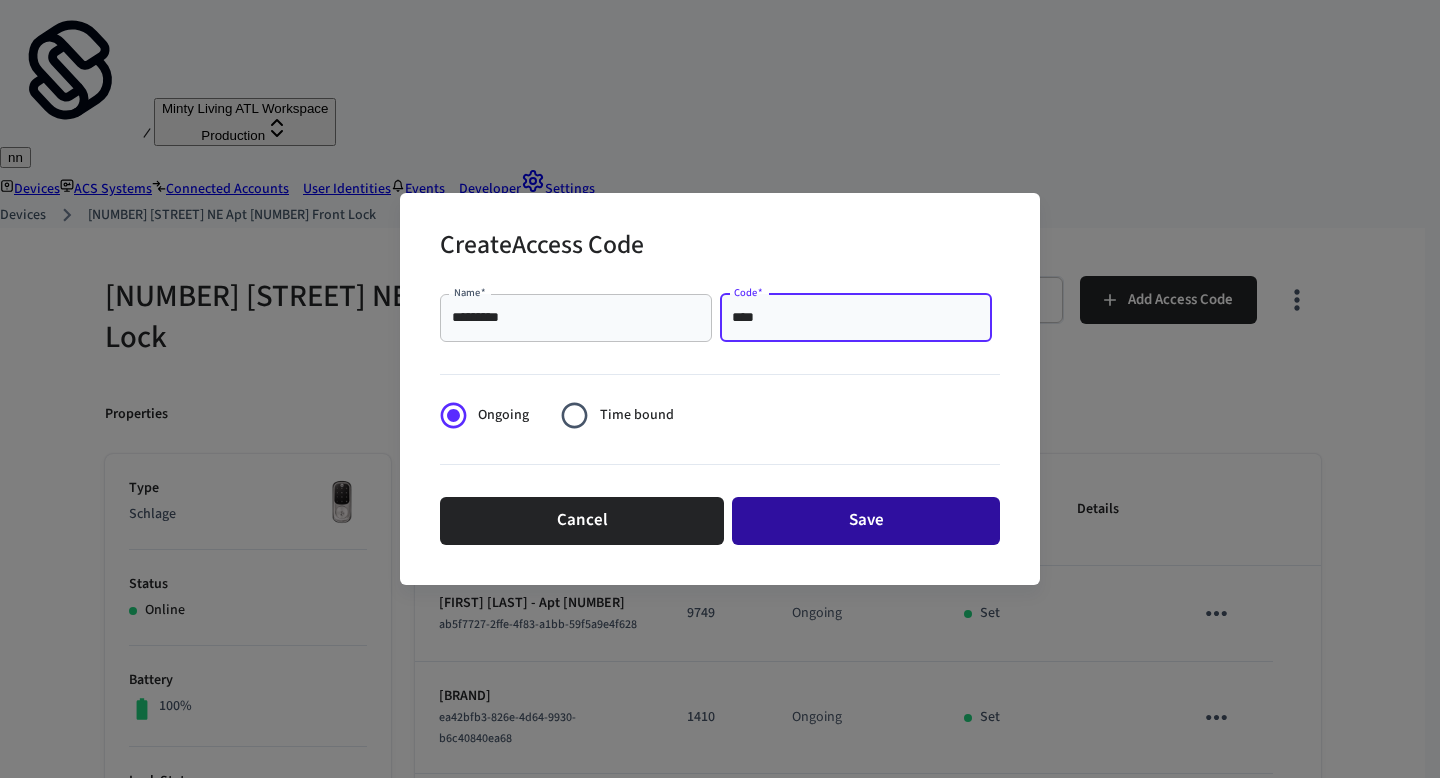 type on "****" 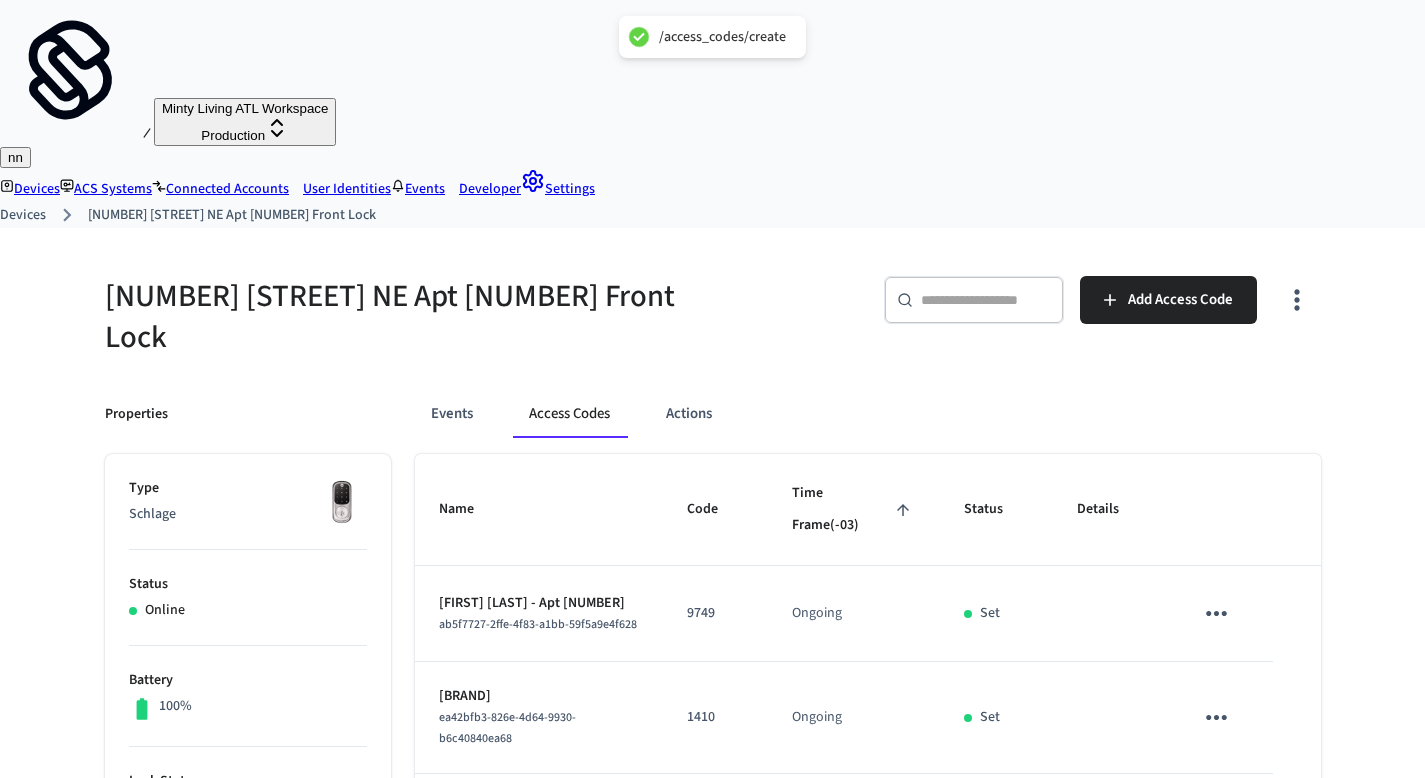 click on "Devices" at bounding box center [23, 215] 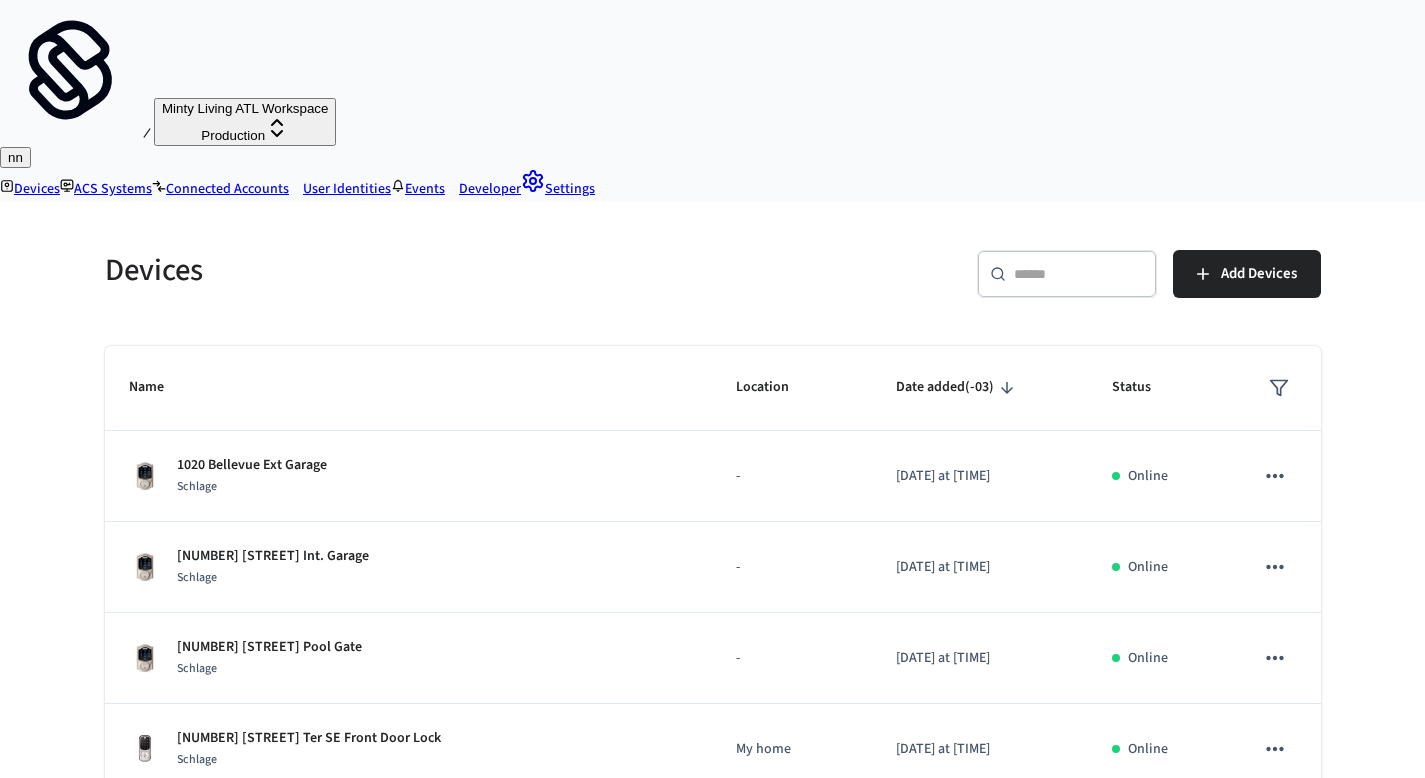 click at bounding box center [1079, 274] 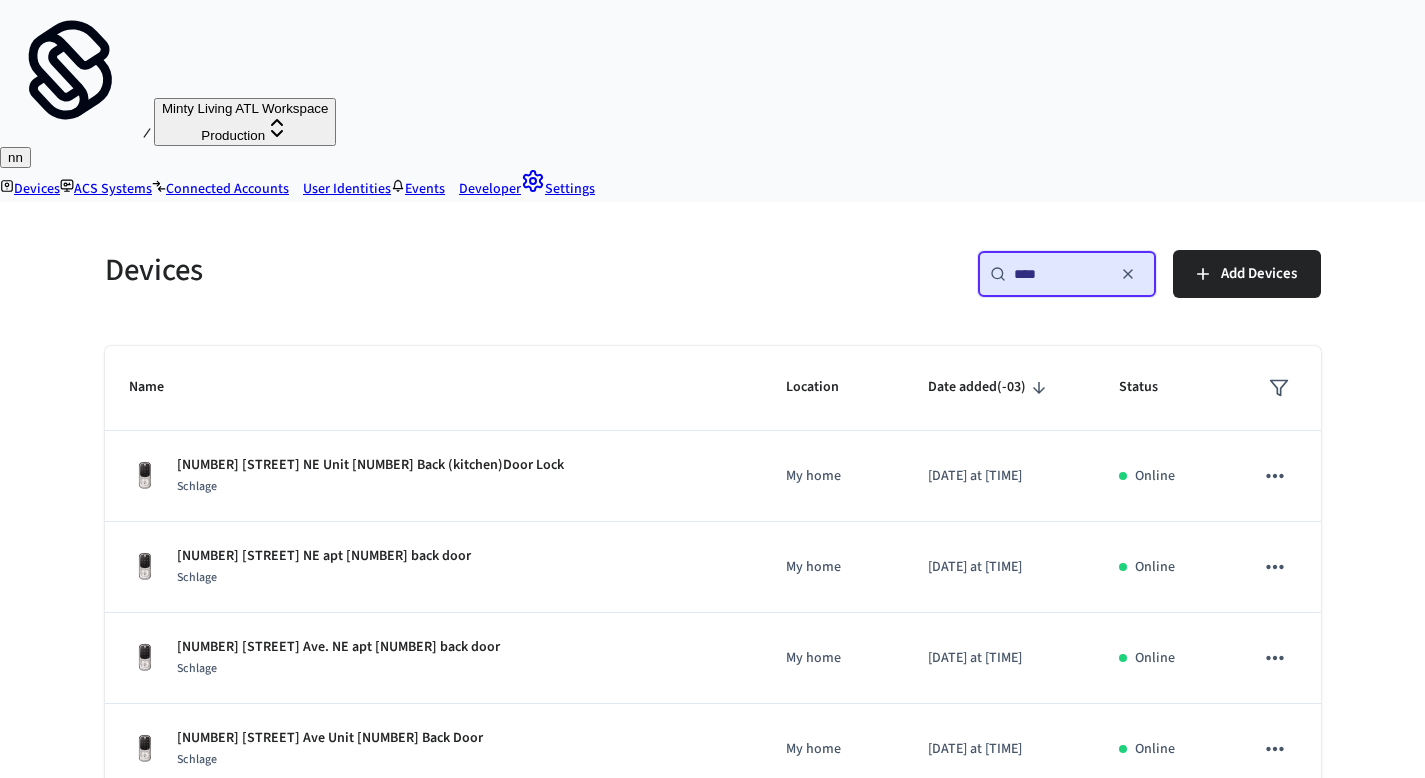 type on "***" 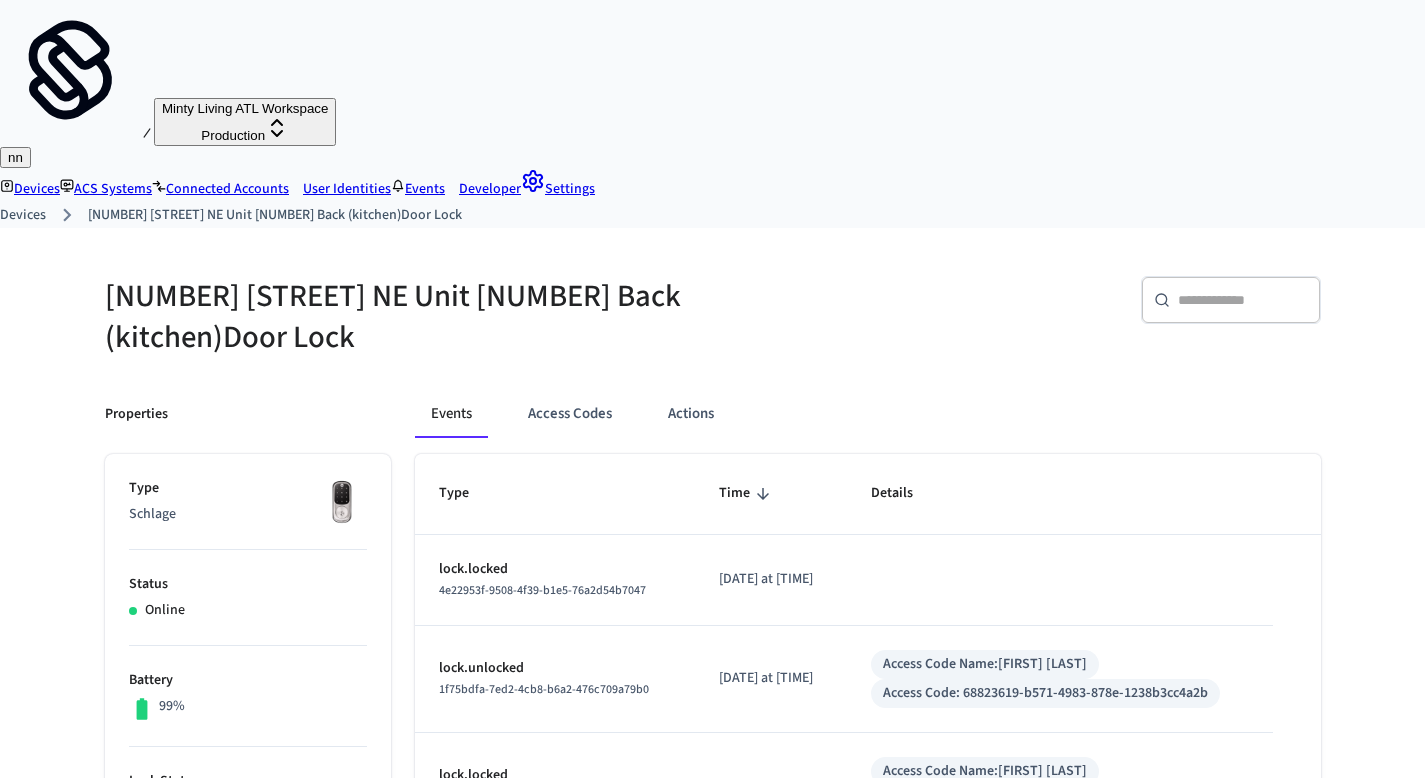 click on "Devices" at bounding box center [23, 215] 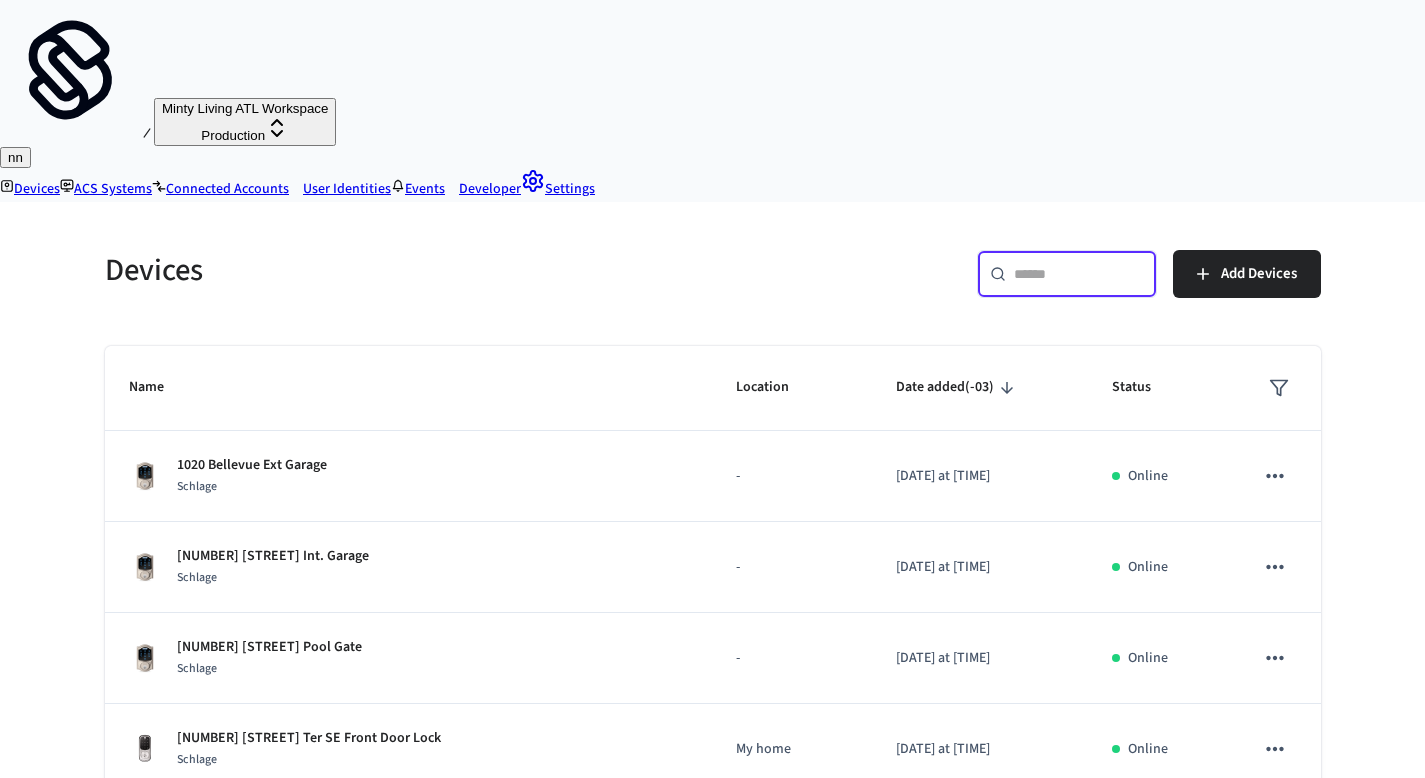 click at bounding box center (1079, 274) 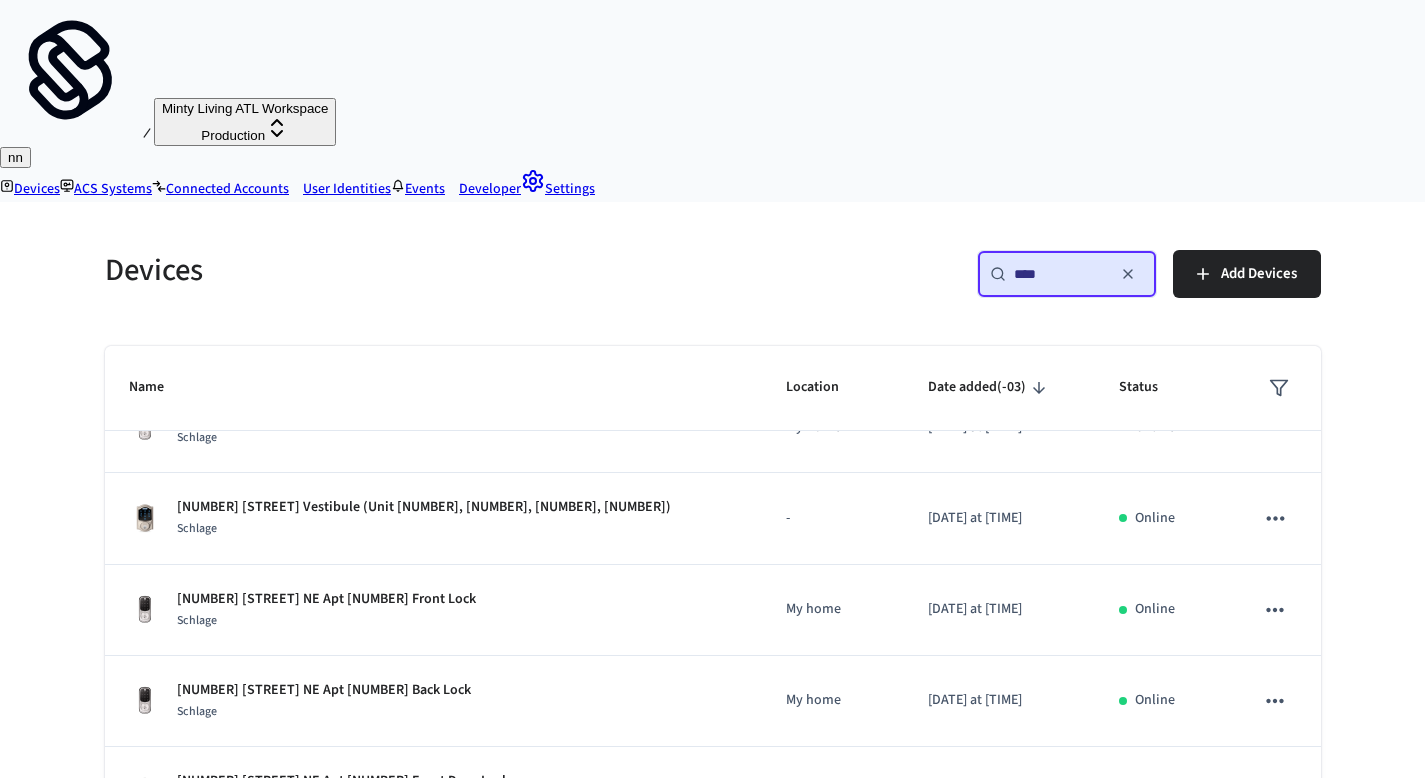 scroll, scrollTop: 351, scrollLeft: 0, axis: vertical 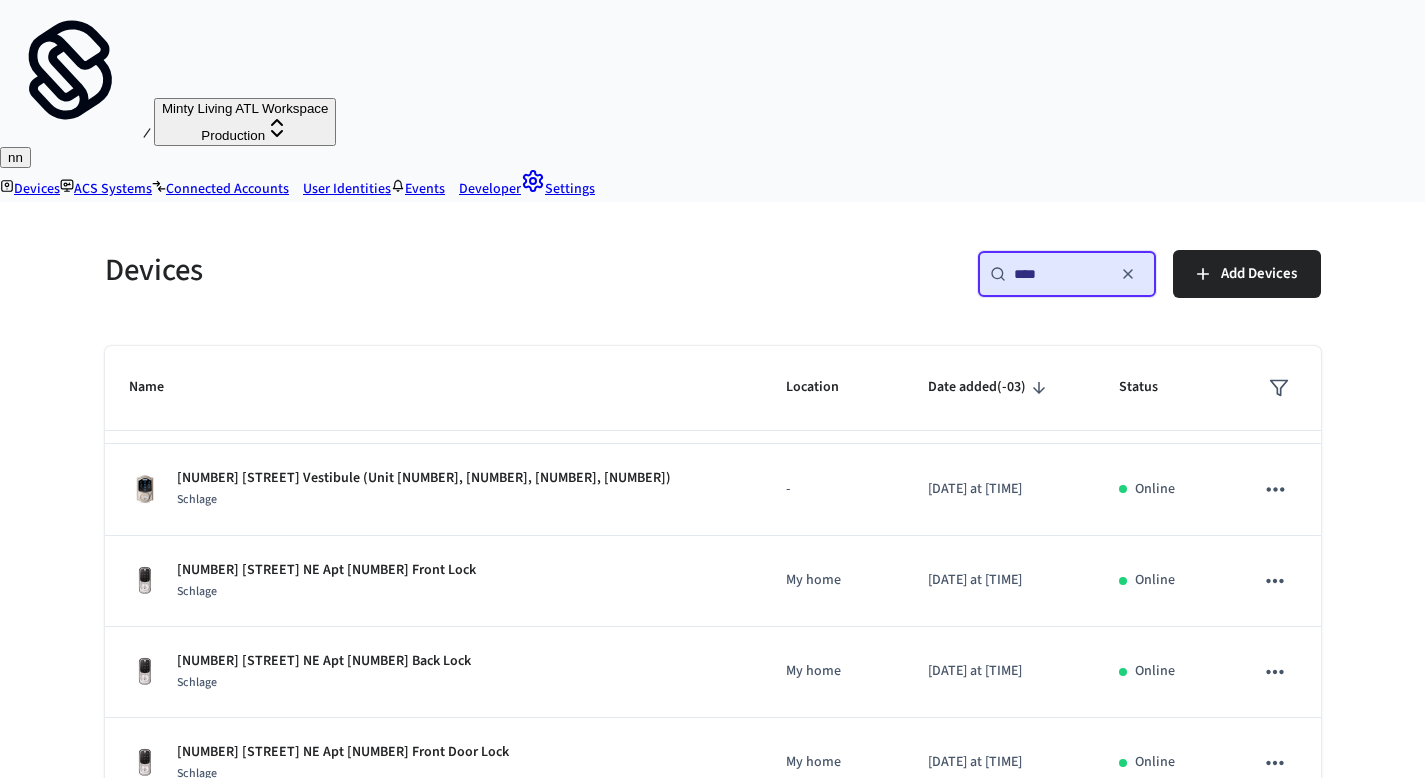 type on "***" 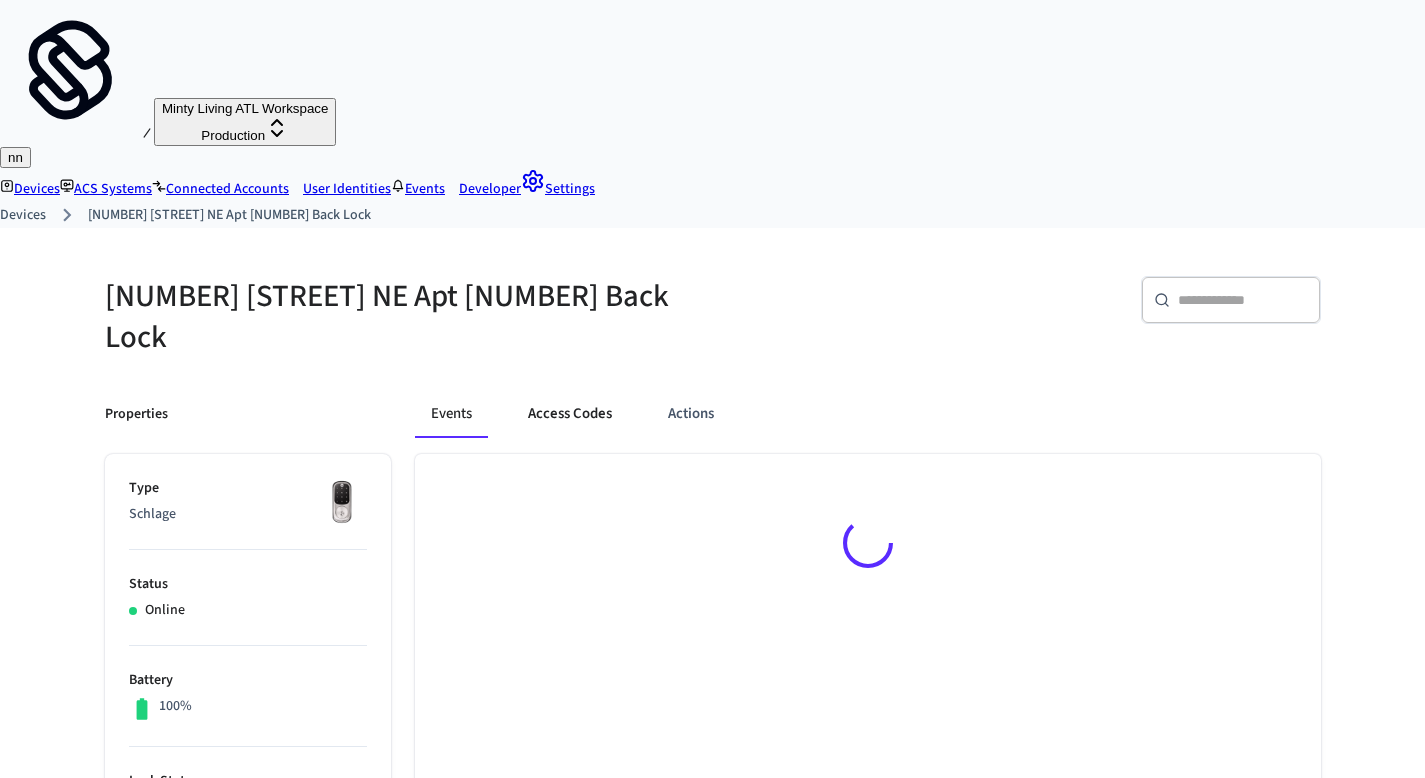 click on "Access Codes" at bounding box center (570, 414) 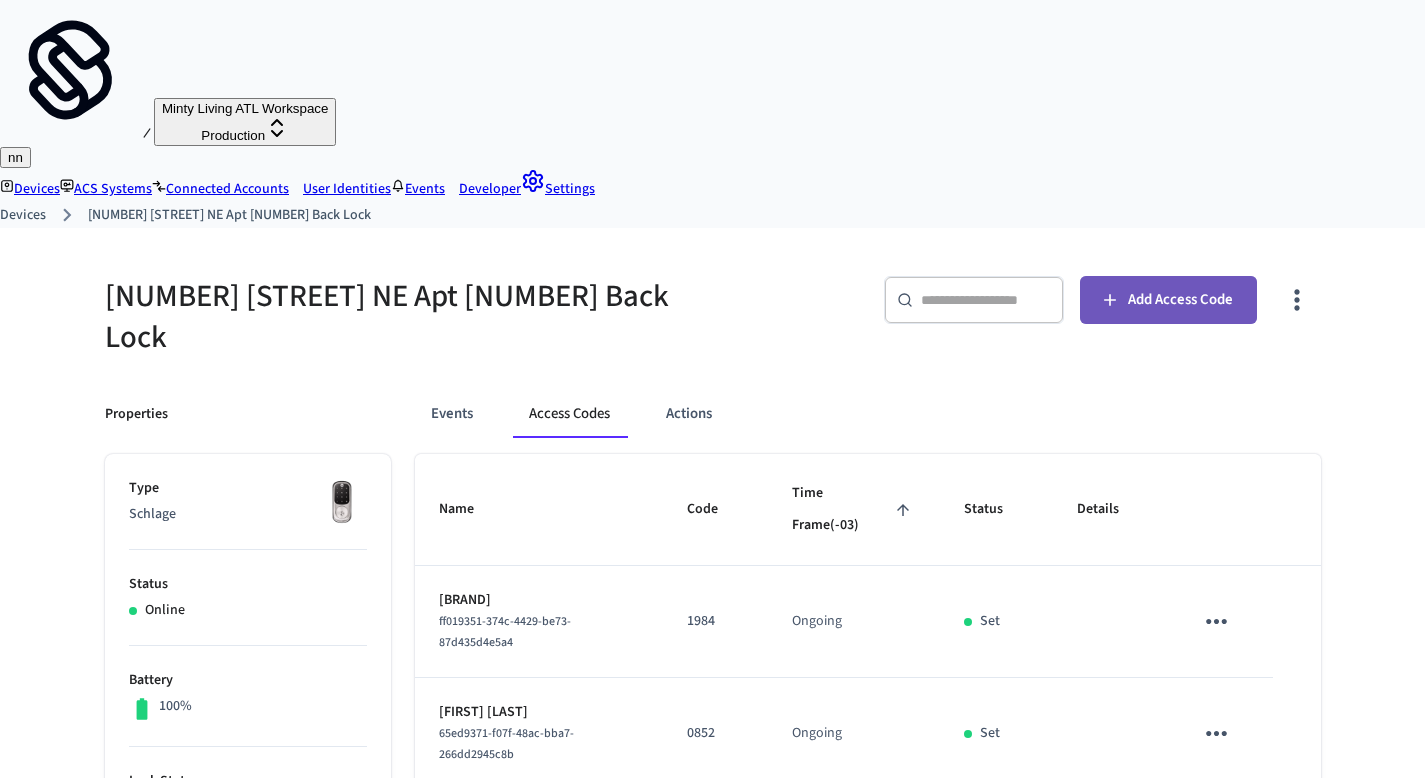 click on "Add Access Code" at bounding box center [1180, 300] 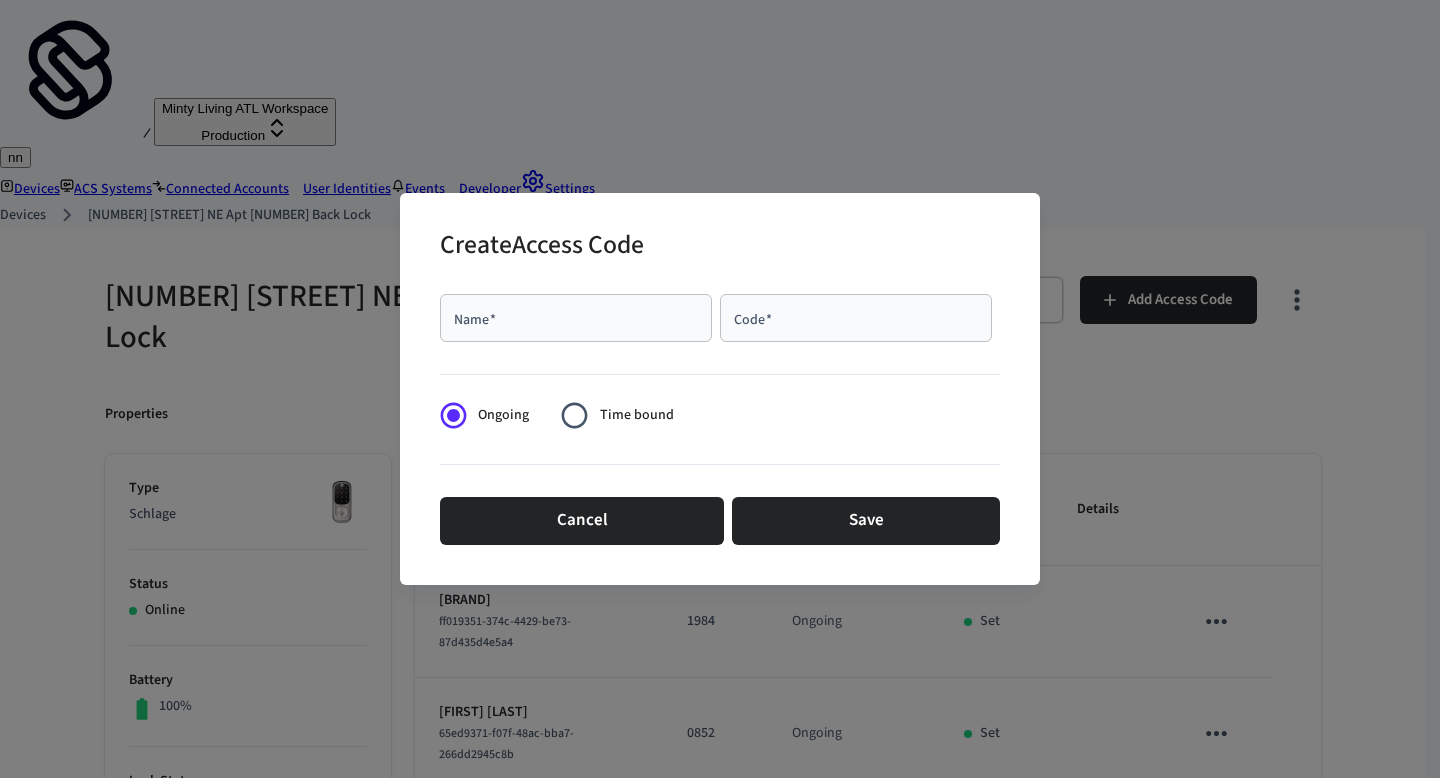 click on "Name *" at bounding box center [576, 318] 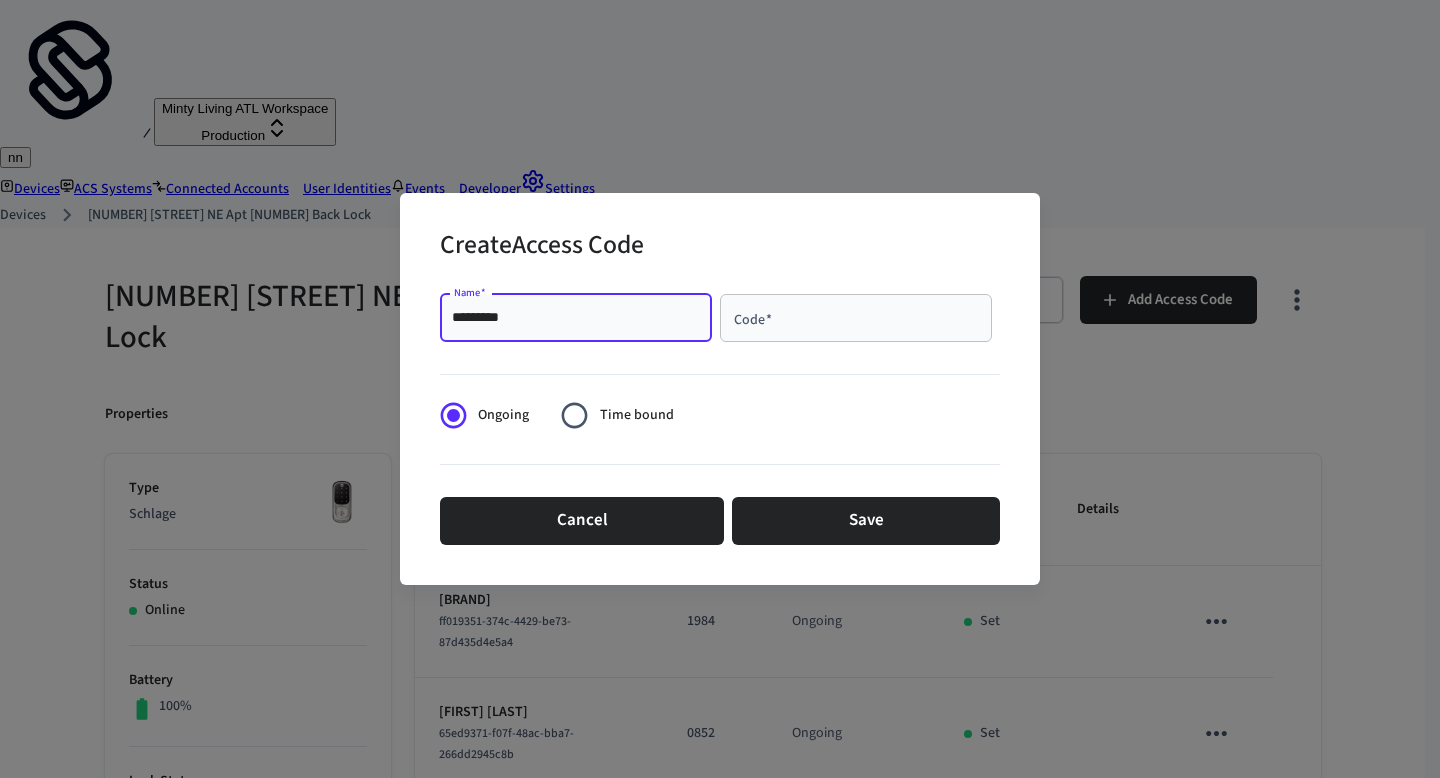 type on "*********" 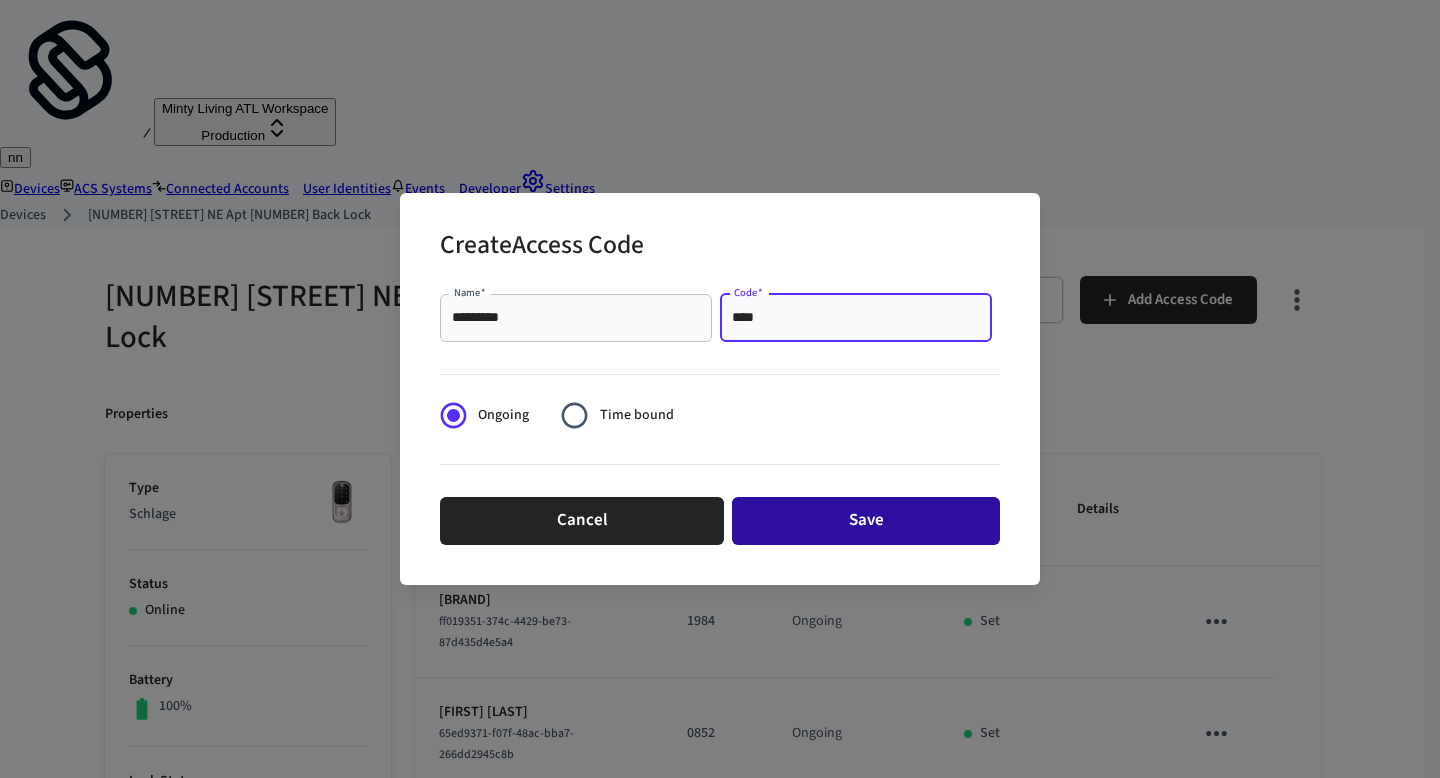 type on "****" 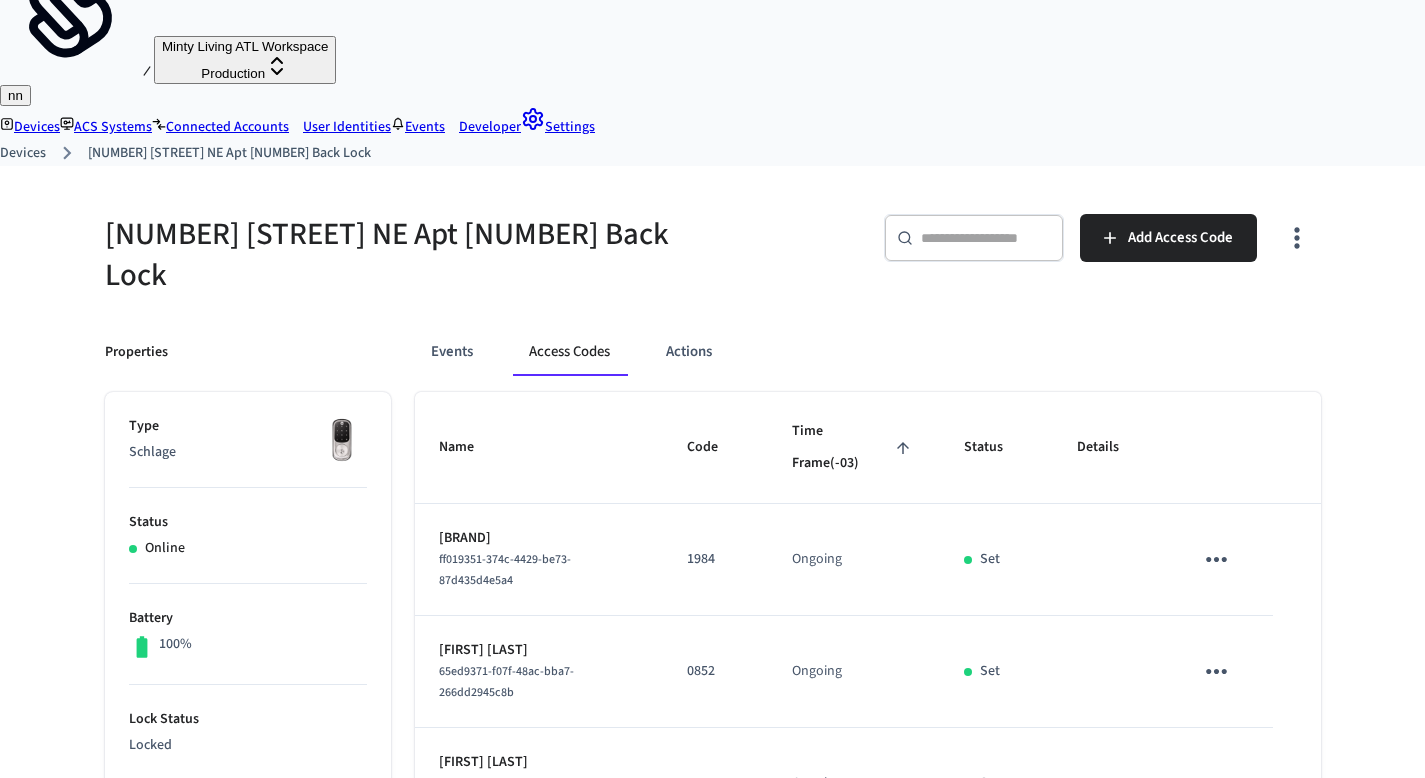 scroll, scrollTop: 173, scrollLeft: 0, axis: vertical 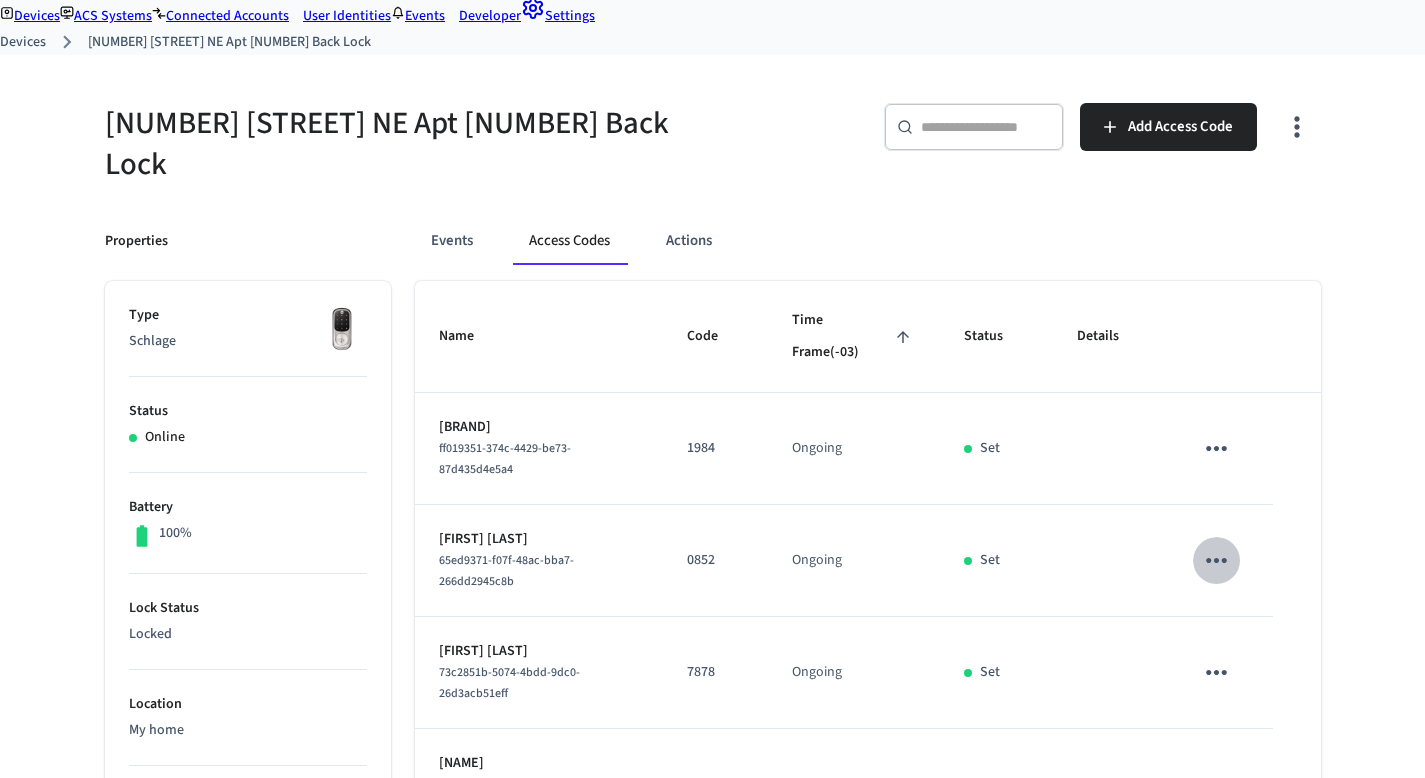 click at bounding box center [1216, 448] 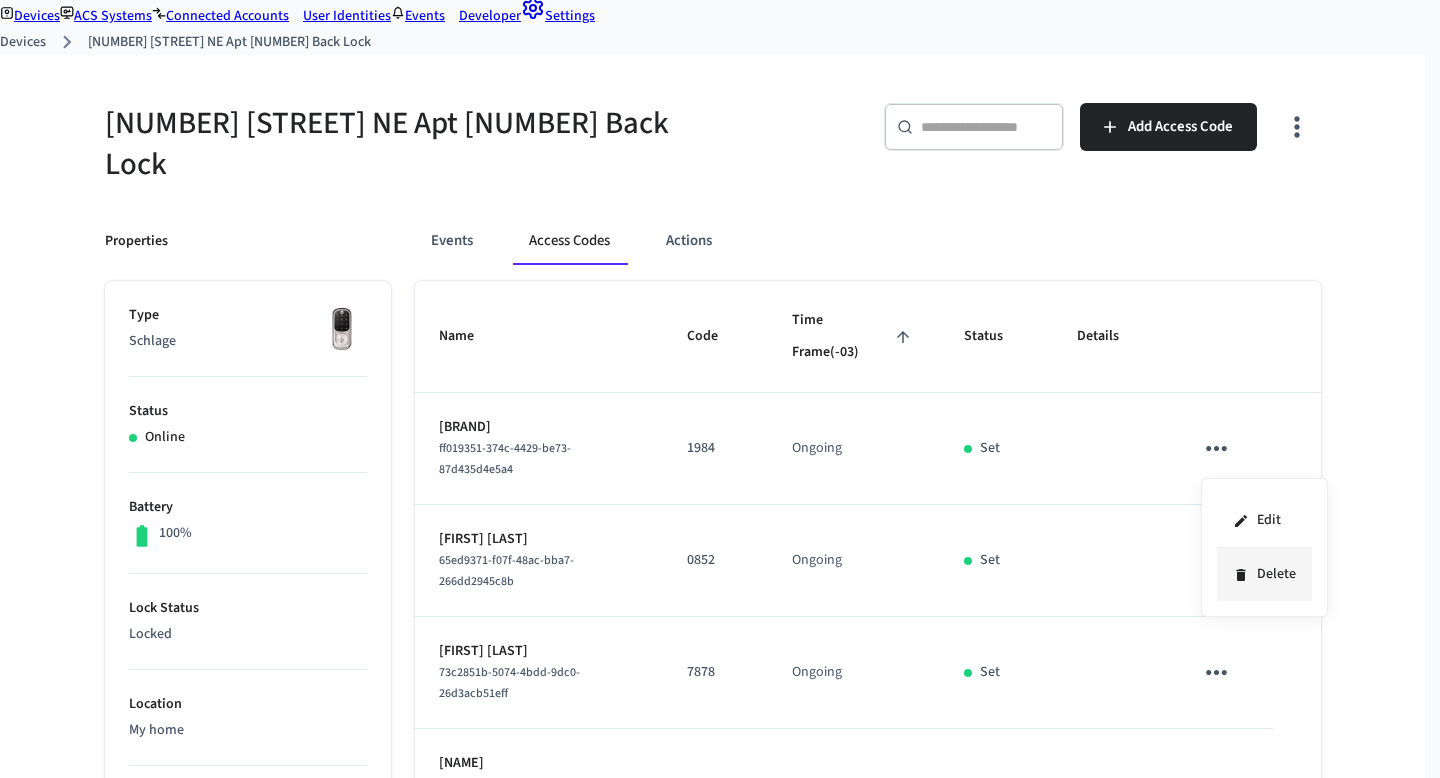 click at bounding box center (1241, 575) 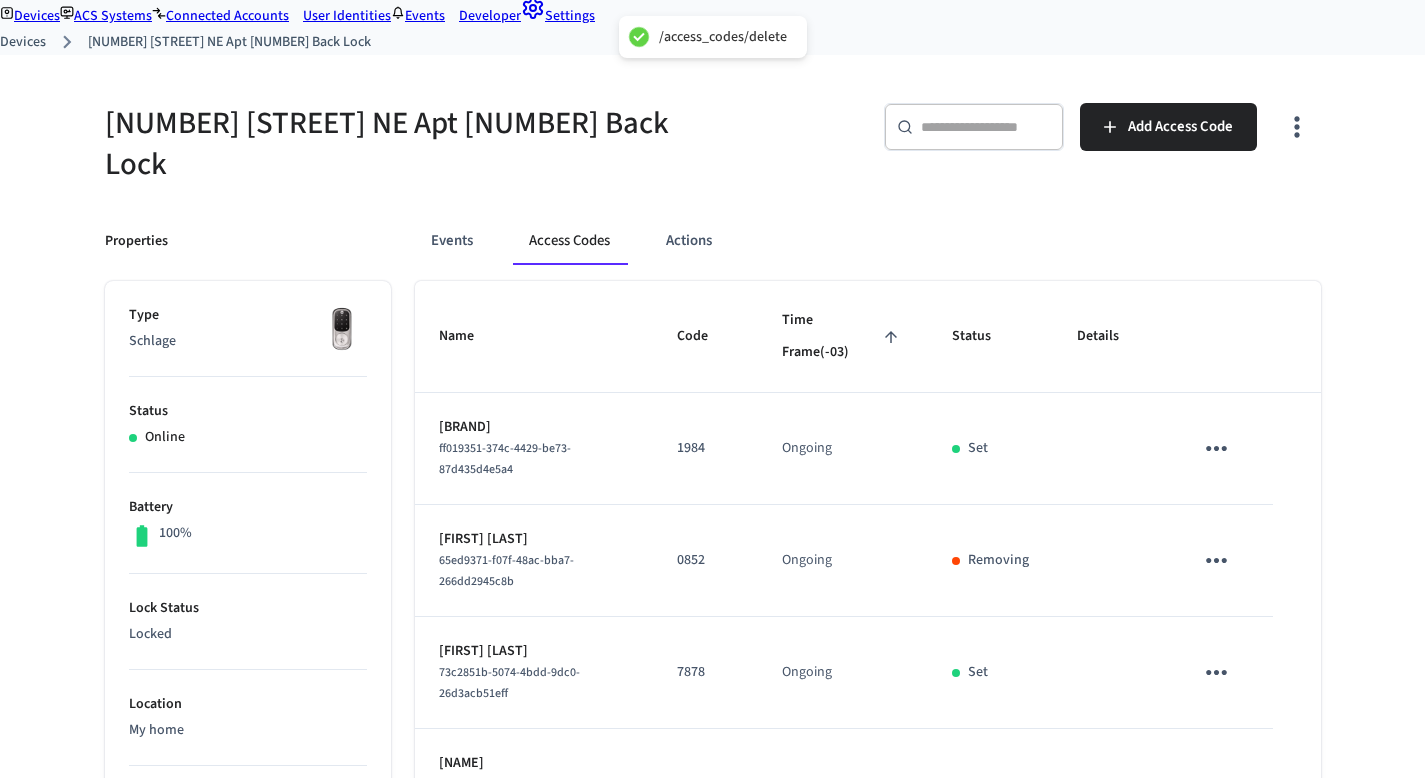 scroll, scrollTop: 672, scrollLeft: 0, axis: vertical 